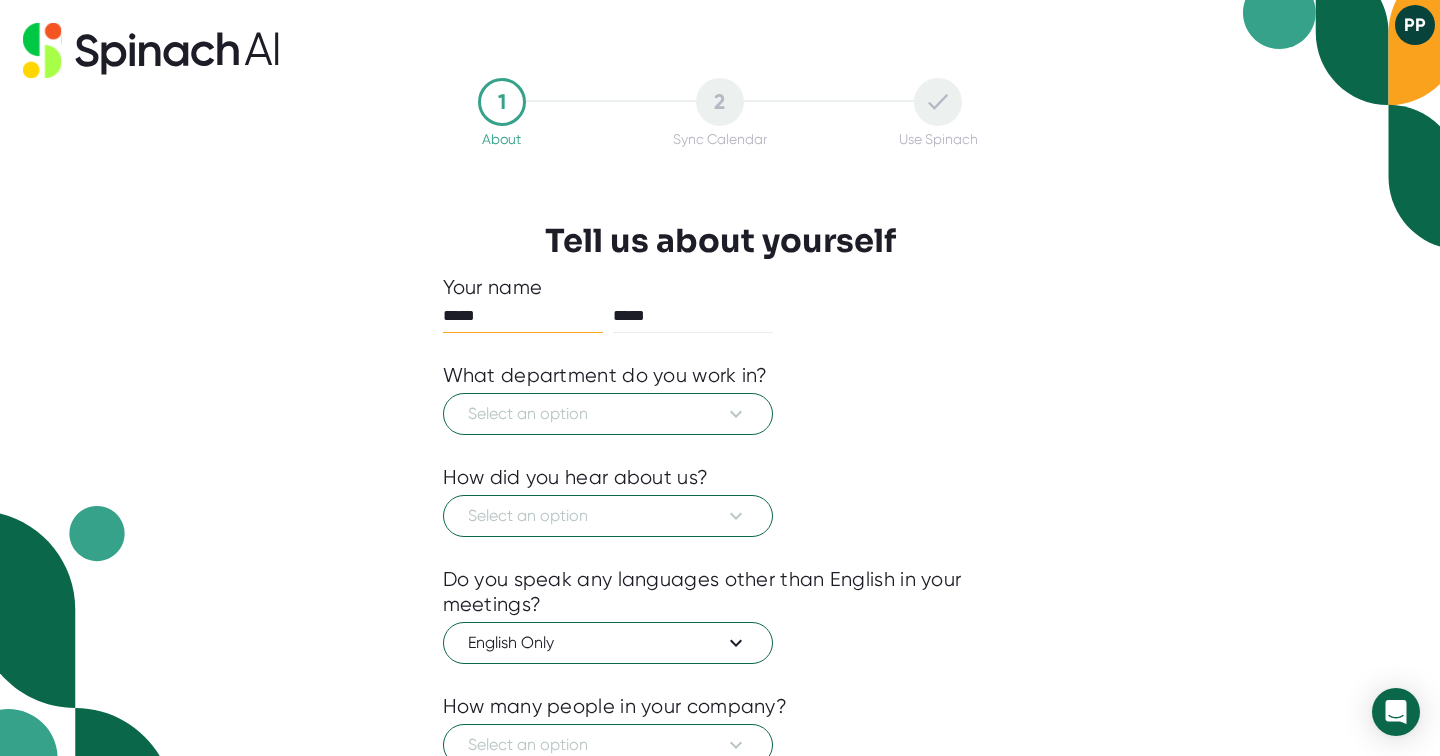 scroll, scrollTop: 0, scrollLeft: 0, axis: both 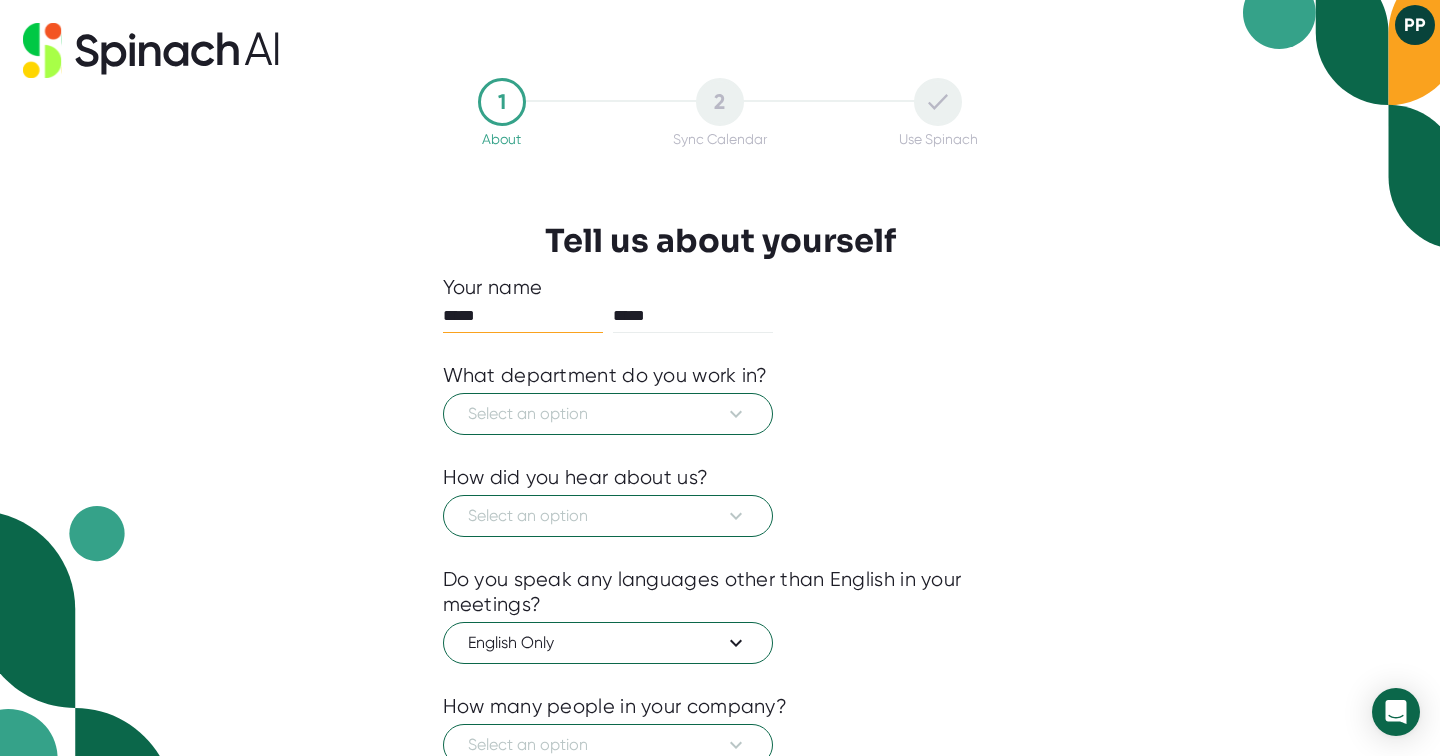 click on "PP" at bounding box center [1415, 25] 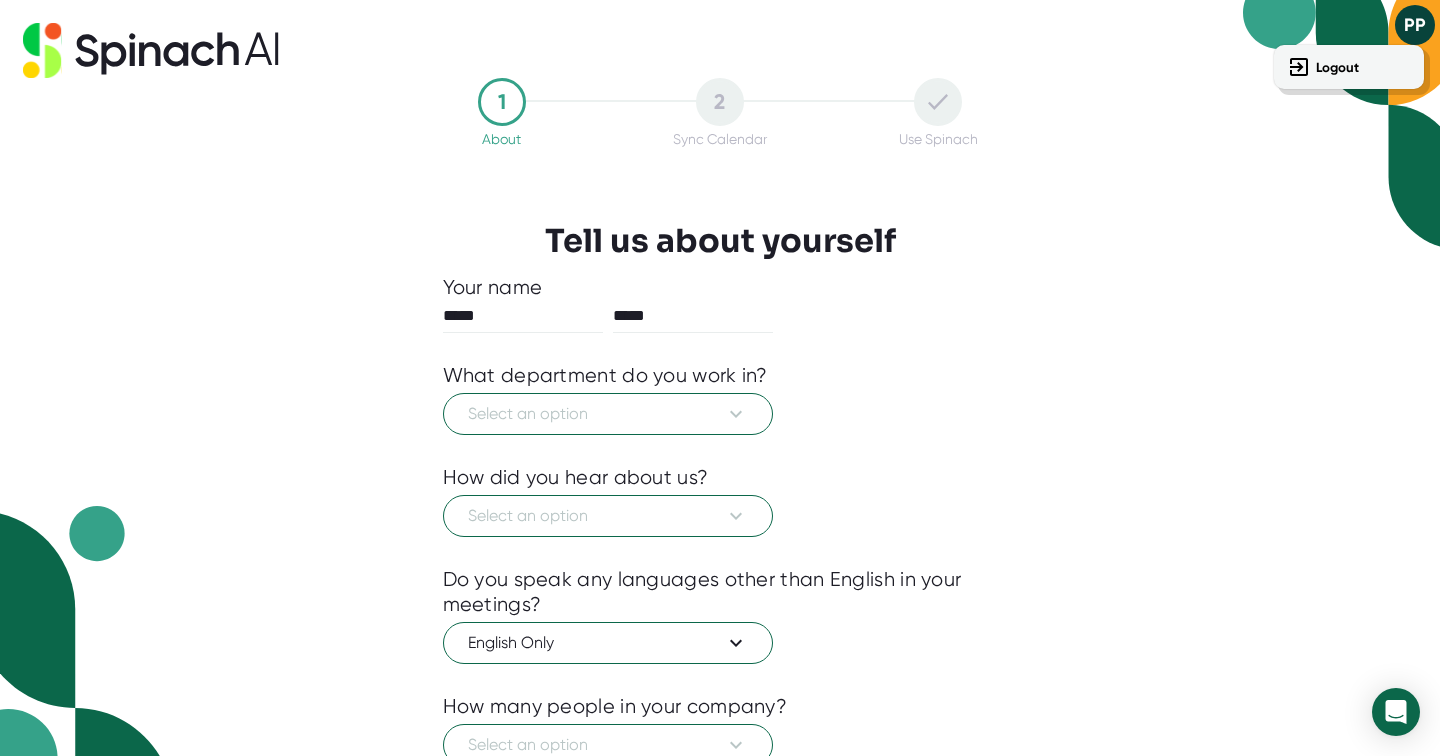 click at bounding box center [720, 378] 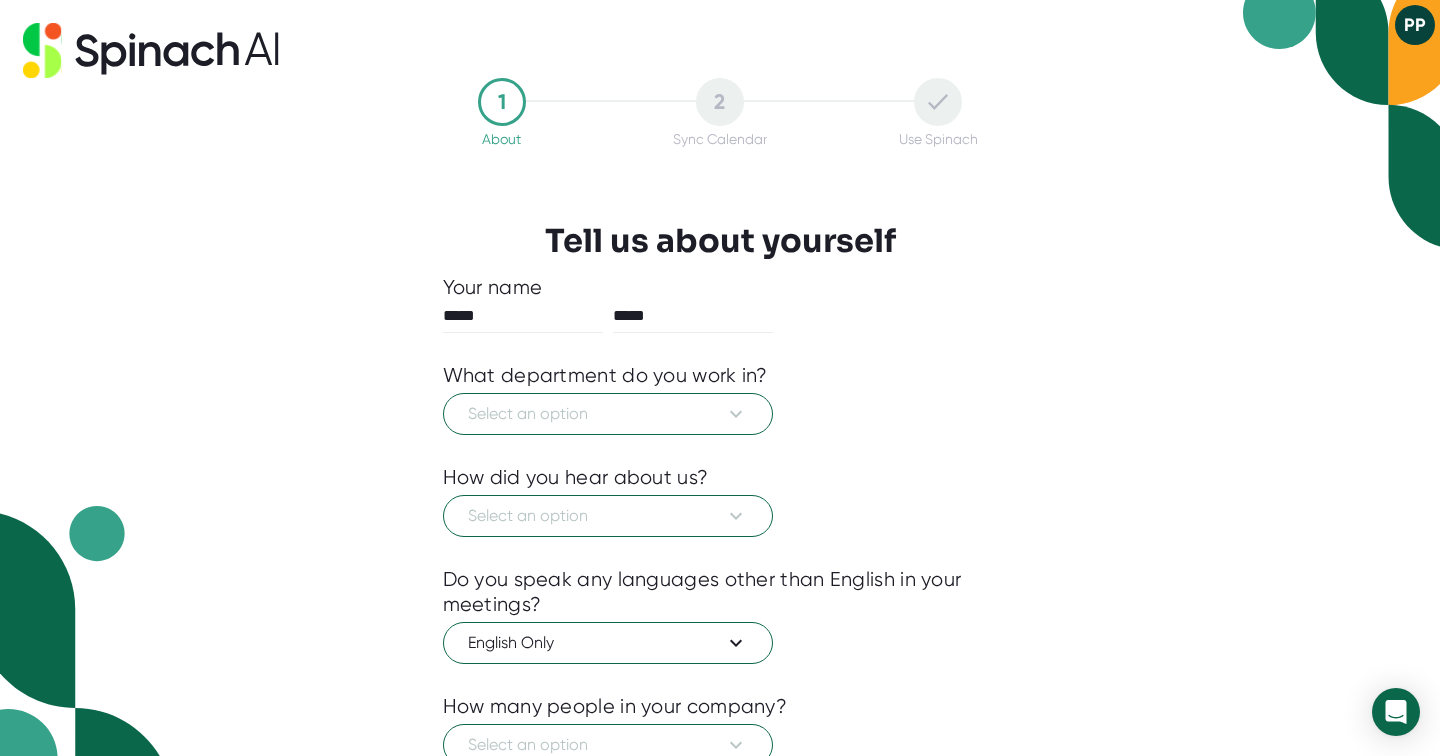 click 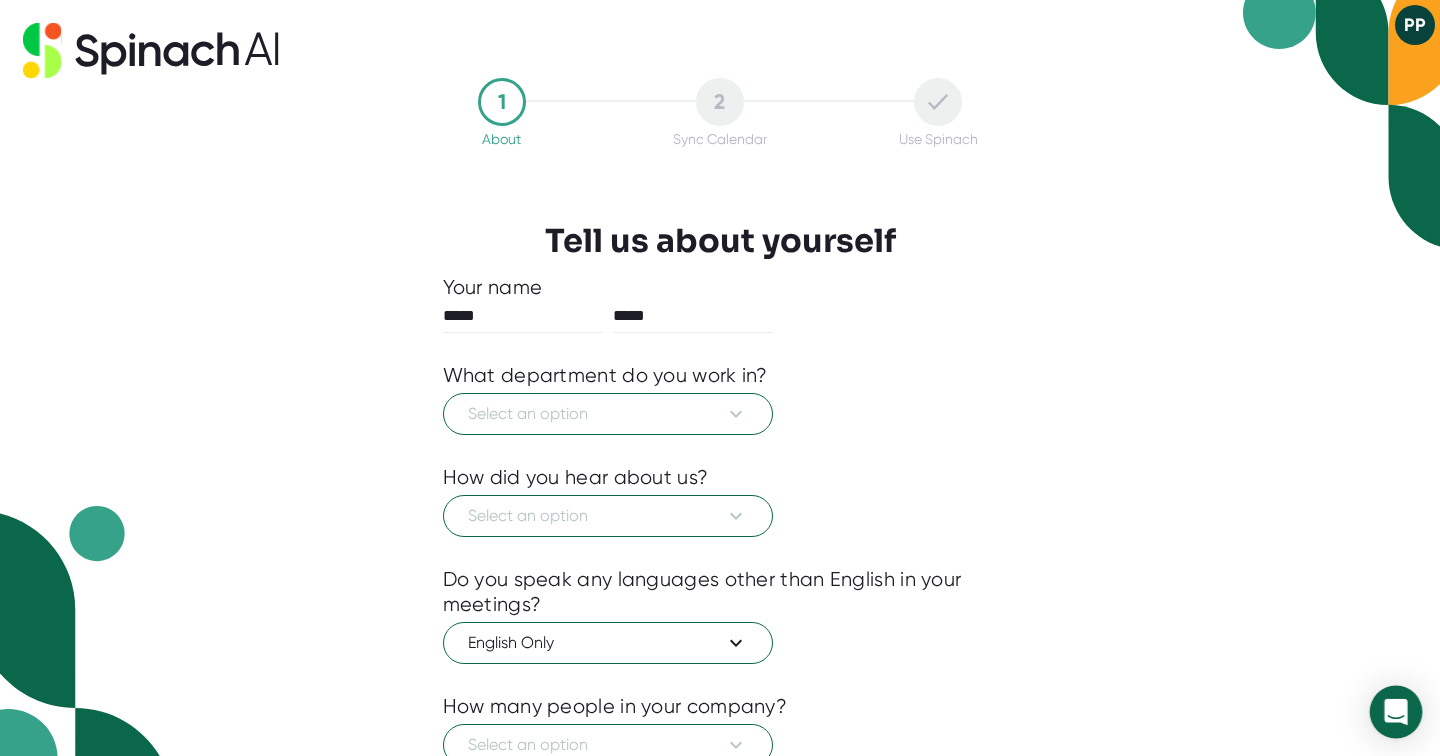 click 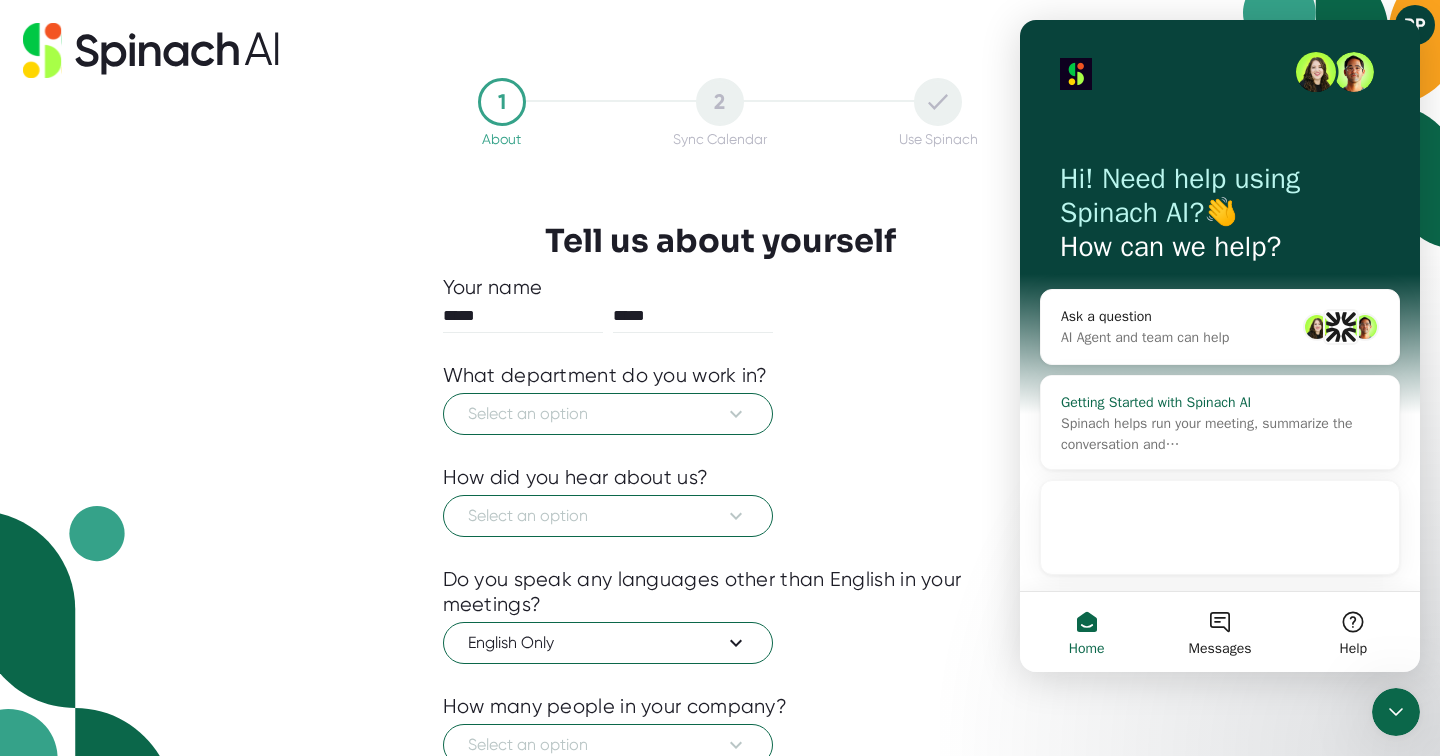 scroll, scrollTop: 0, scrollLeft: 0, axis: both 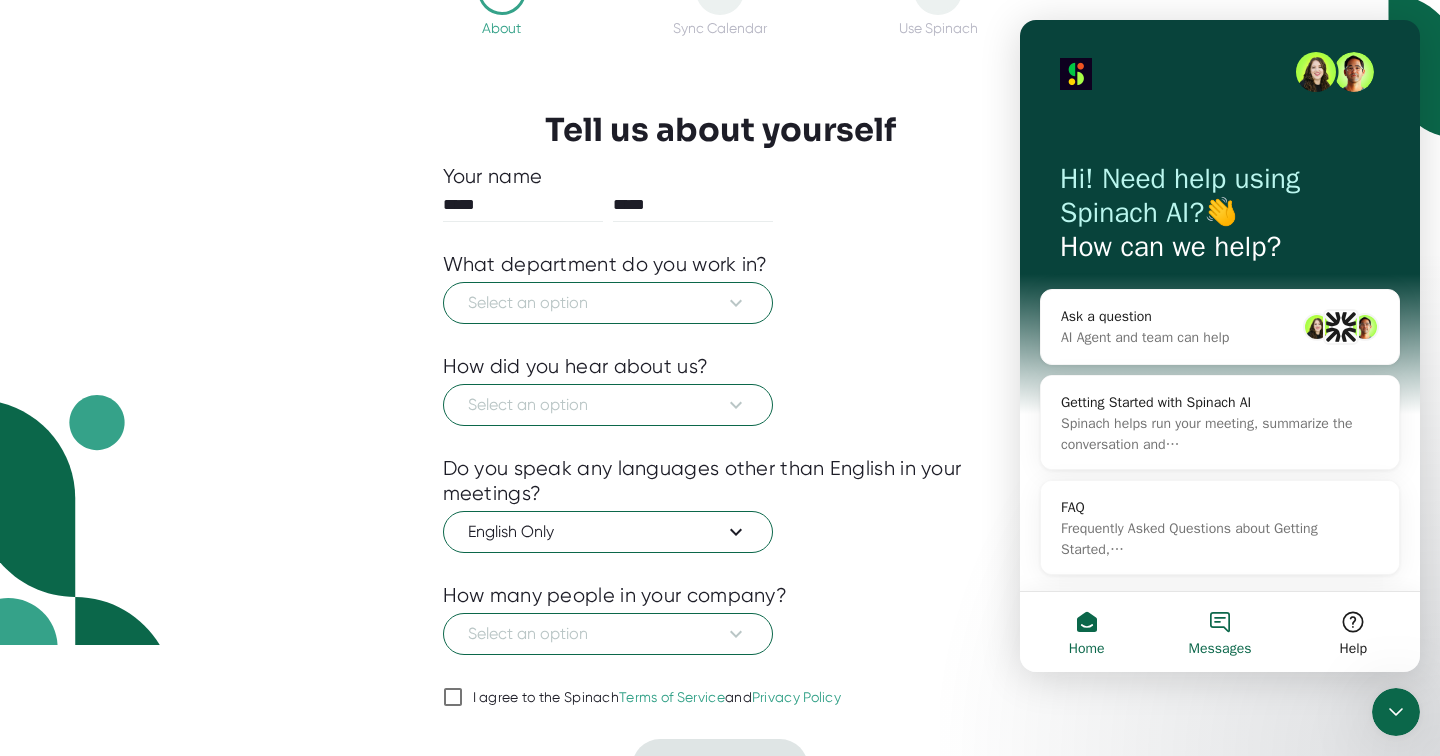 click on "Messages" at bounding box center (1219, 632) 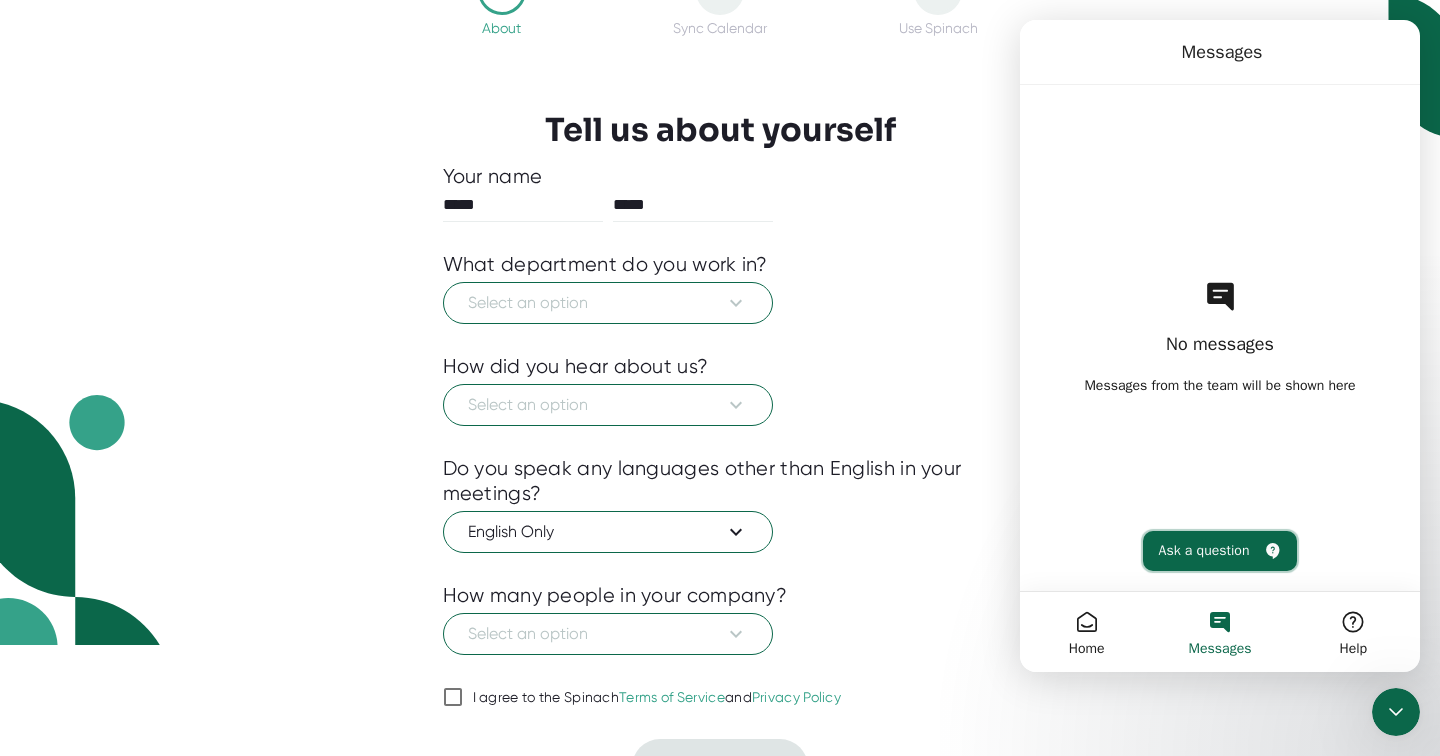 click on "Ask a question" at bounding box center (1220, 551) 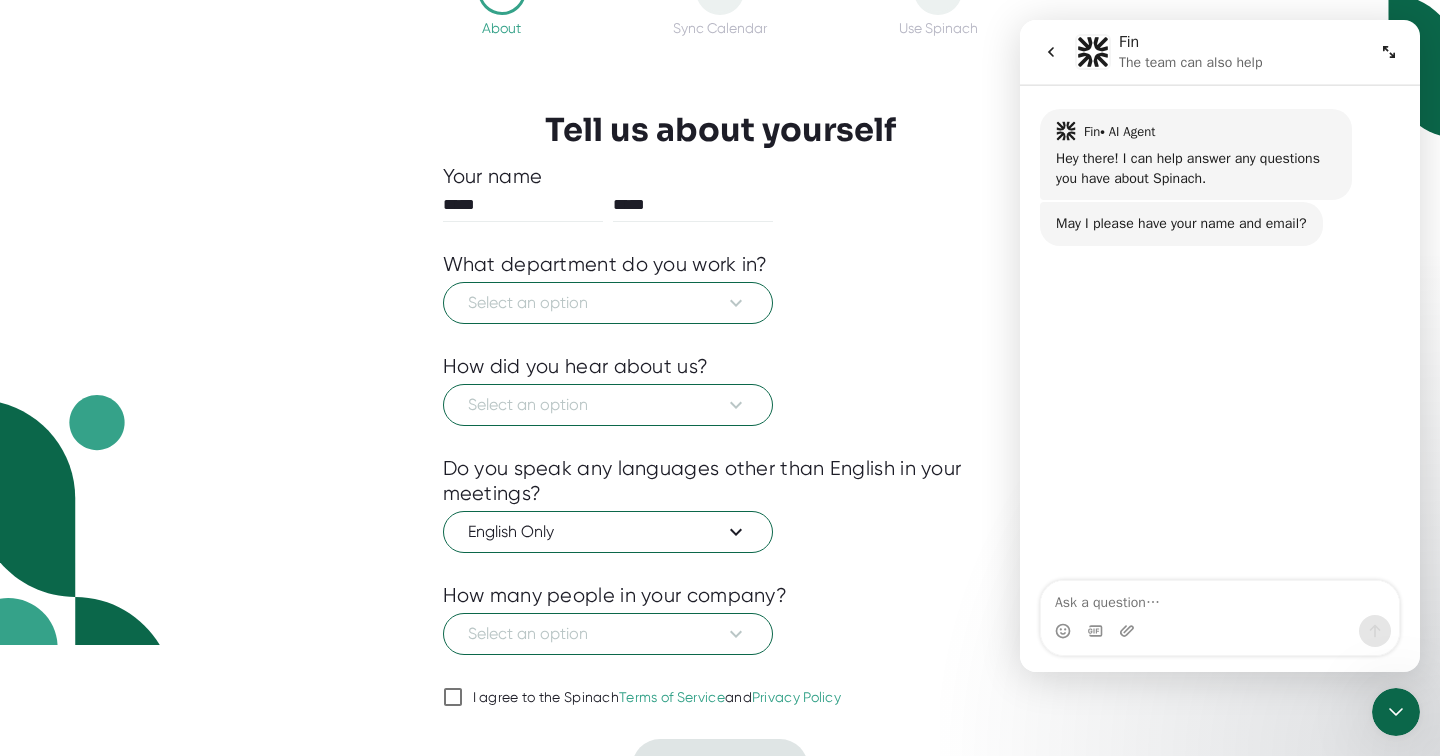 click at bounding box center [1220, 631] 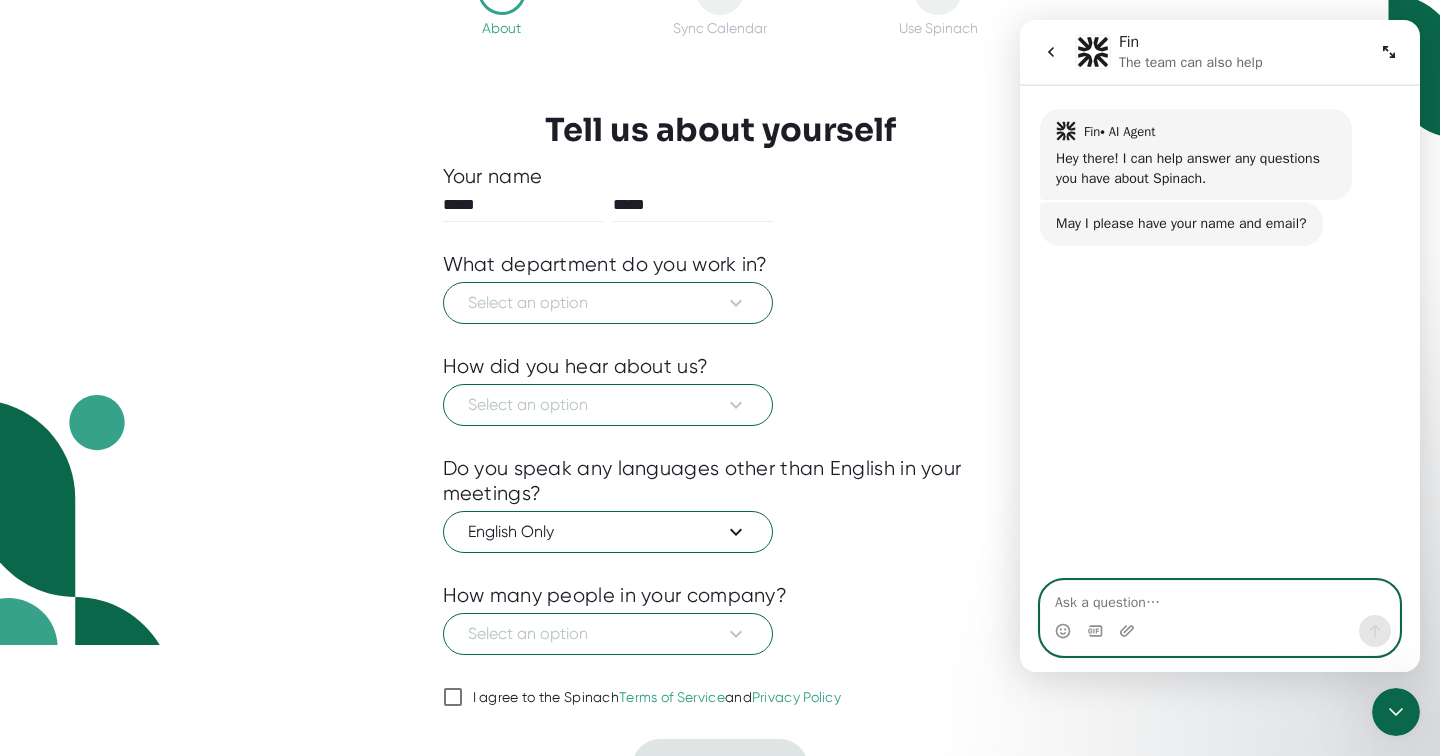 click at bounding box center (1220, 598) 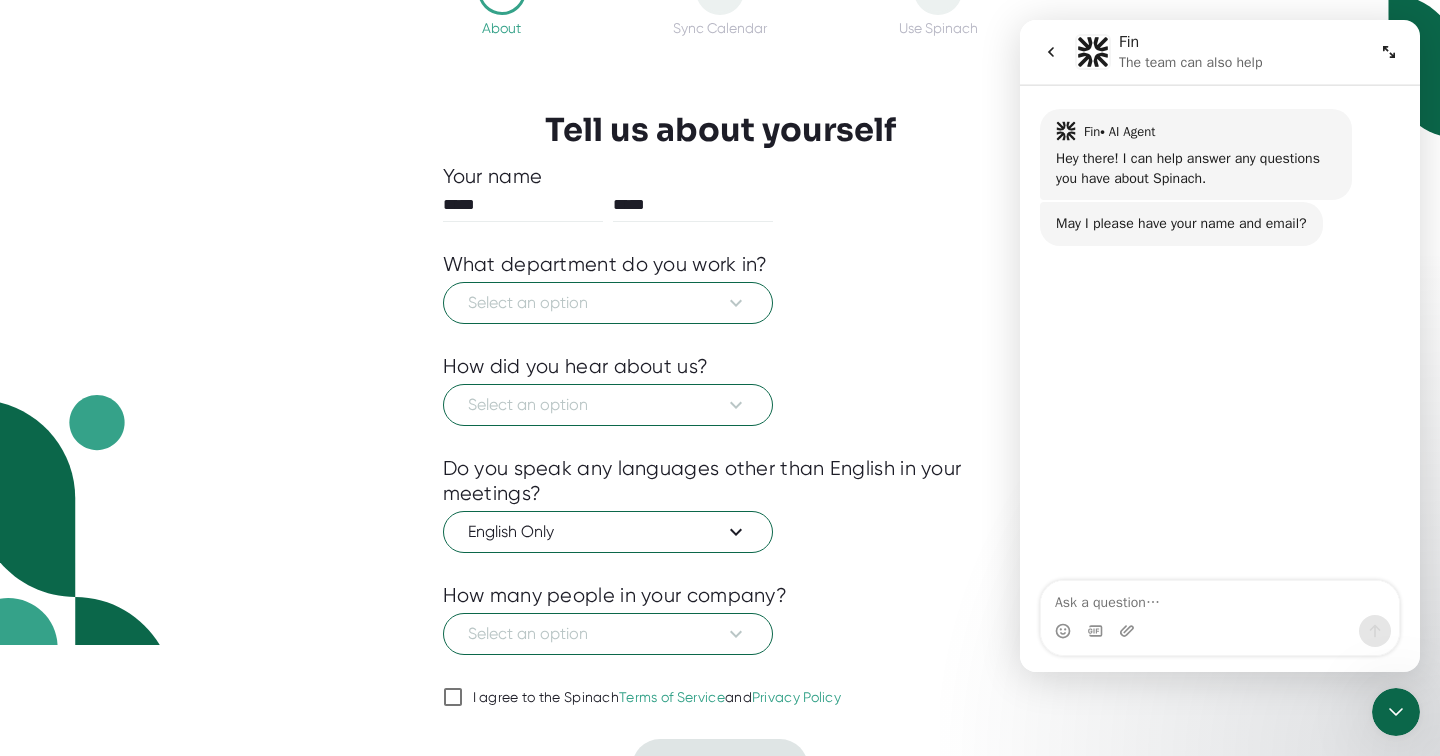 click 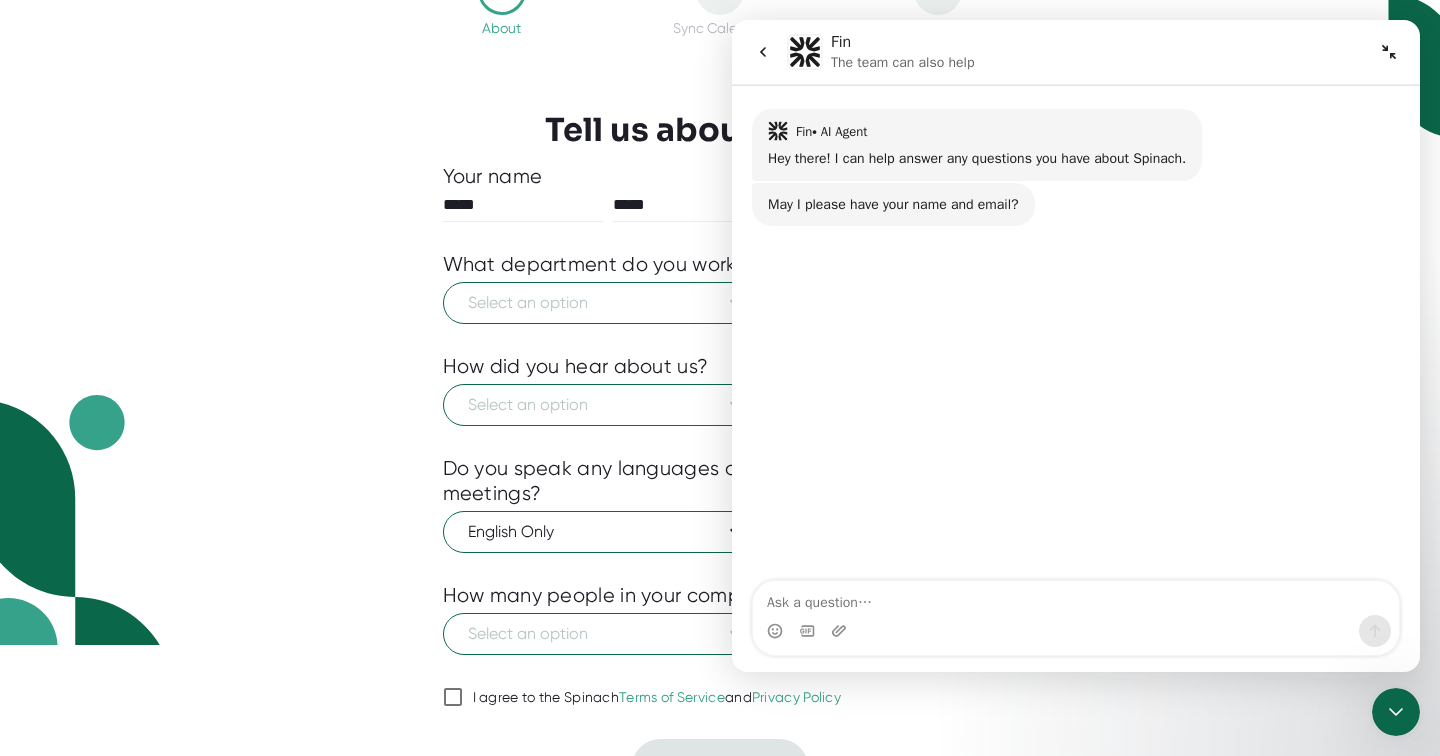 scroll, scrollTop: 0, scrollLeft: 0, axis: both 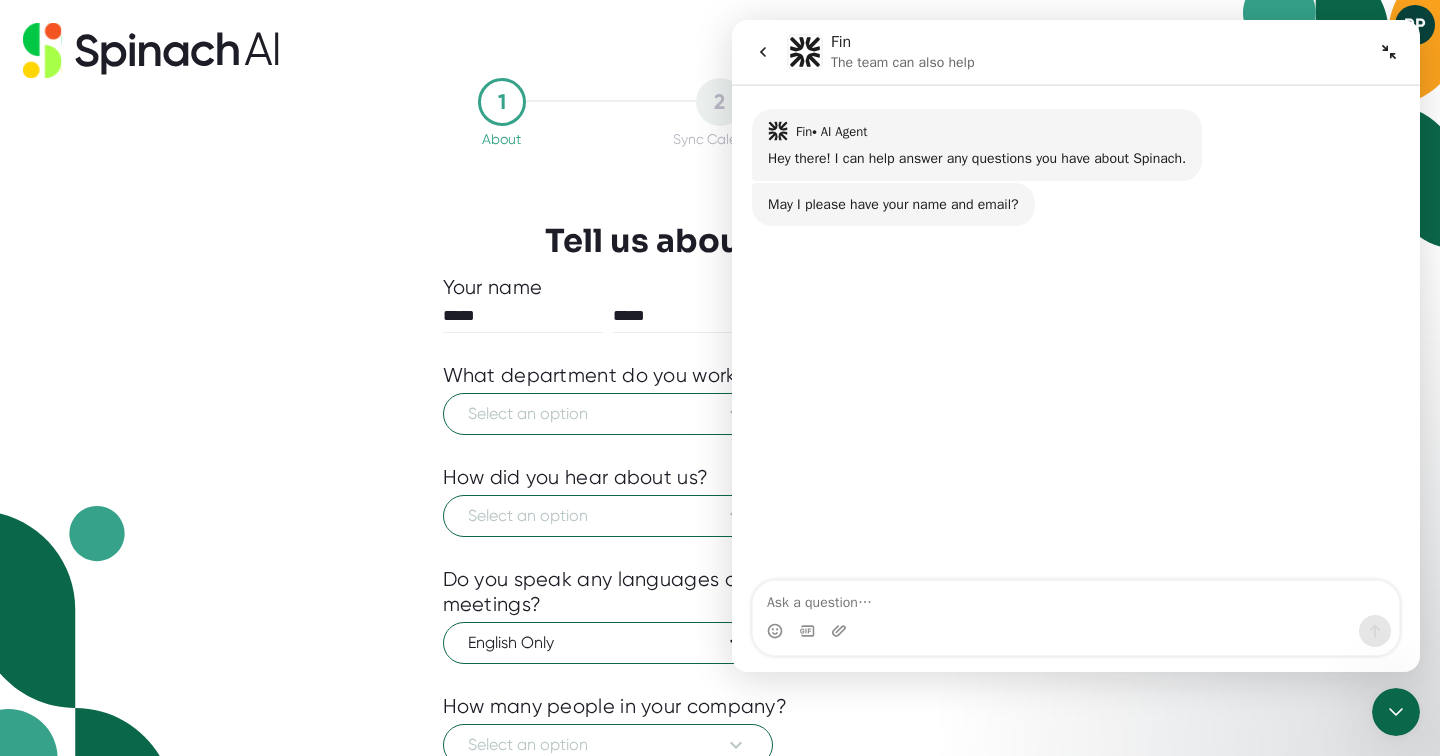 click 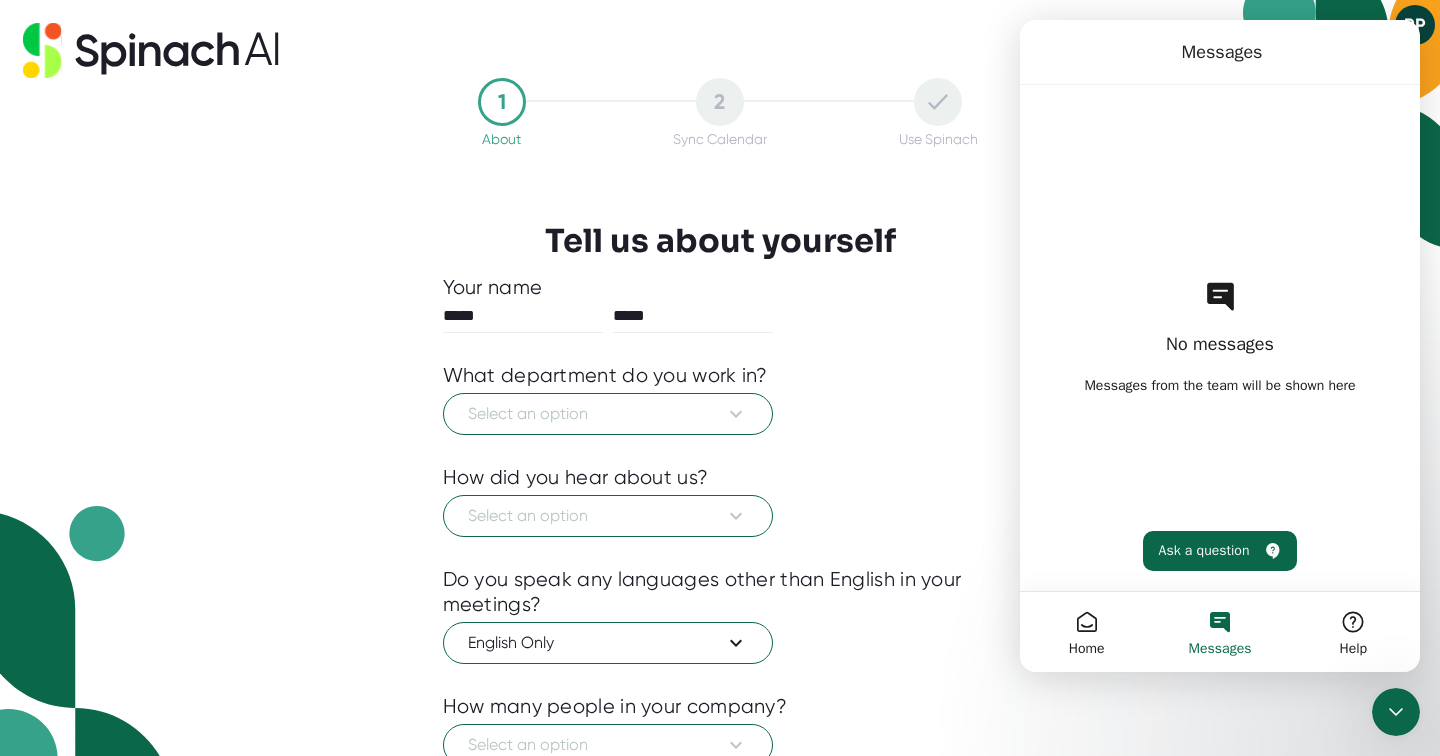 click on "PP" at bounding box center [1415, 25] 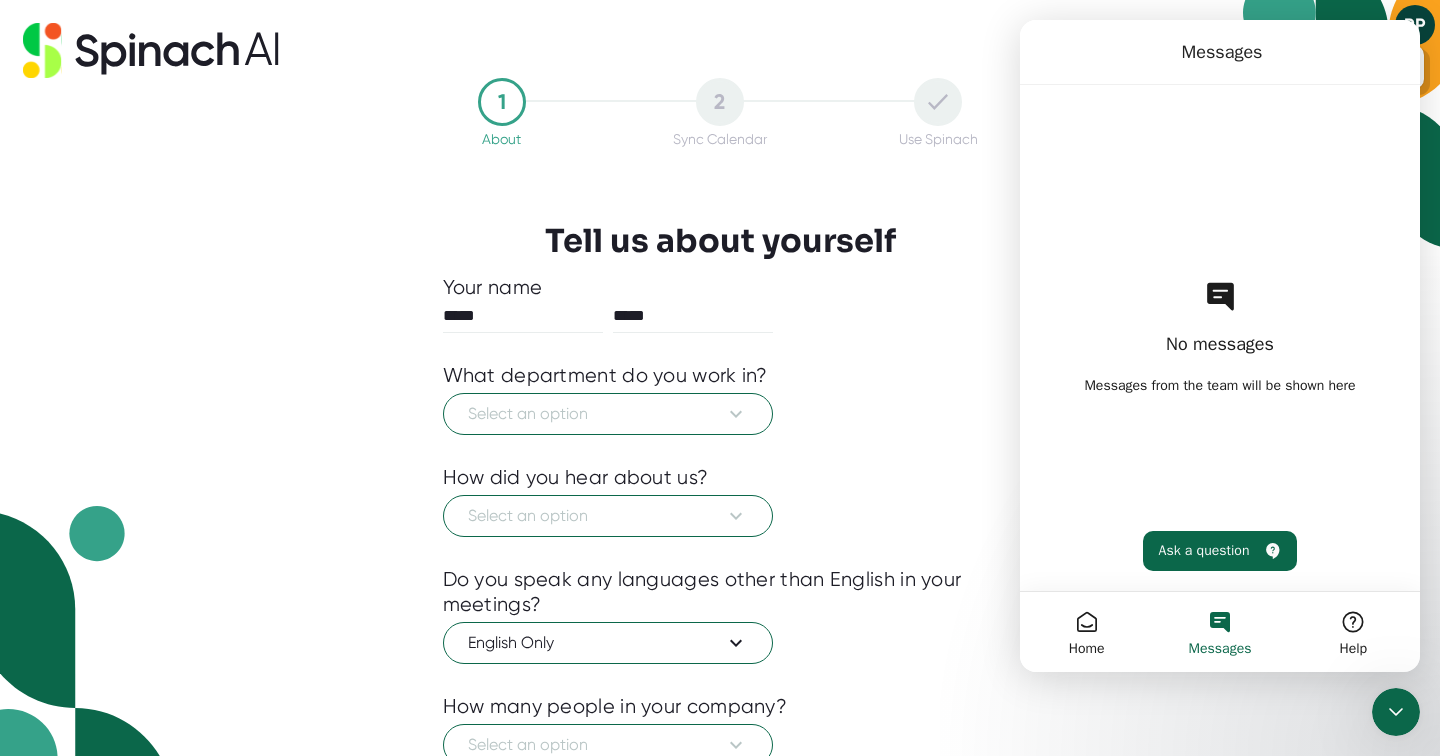 click at bounding box center (1396, 712) 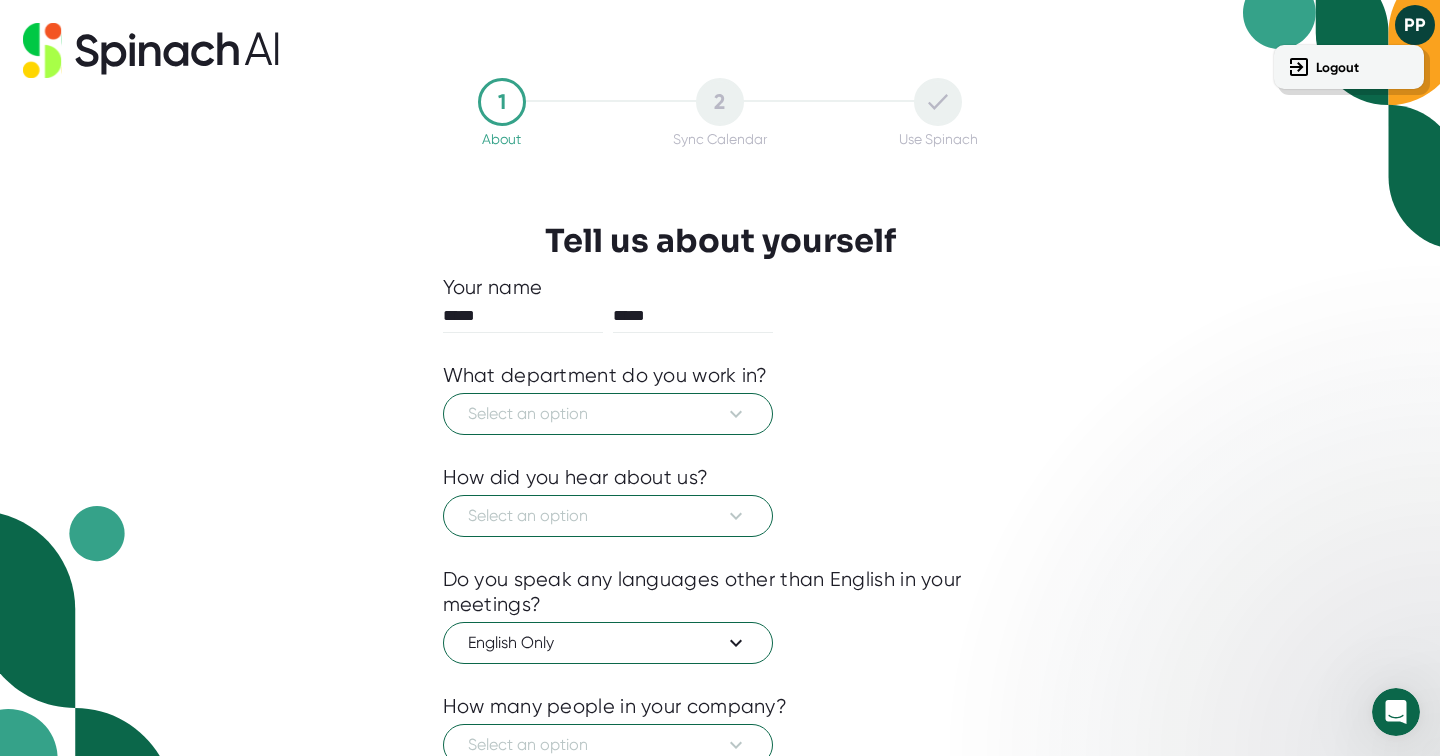 scroll, scrollTop: 0, scrollLeft: 0, axis: both 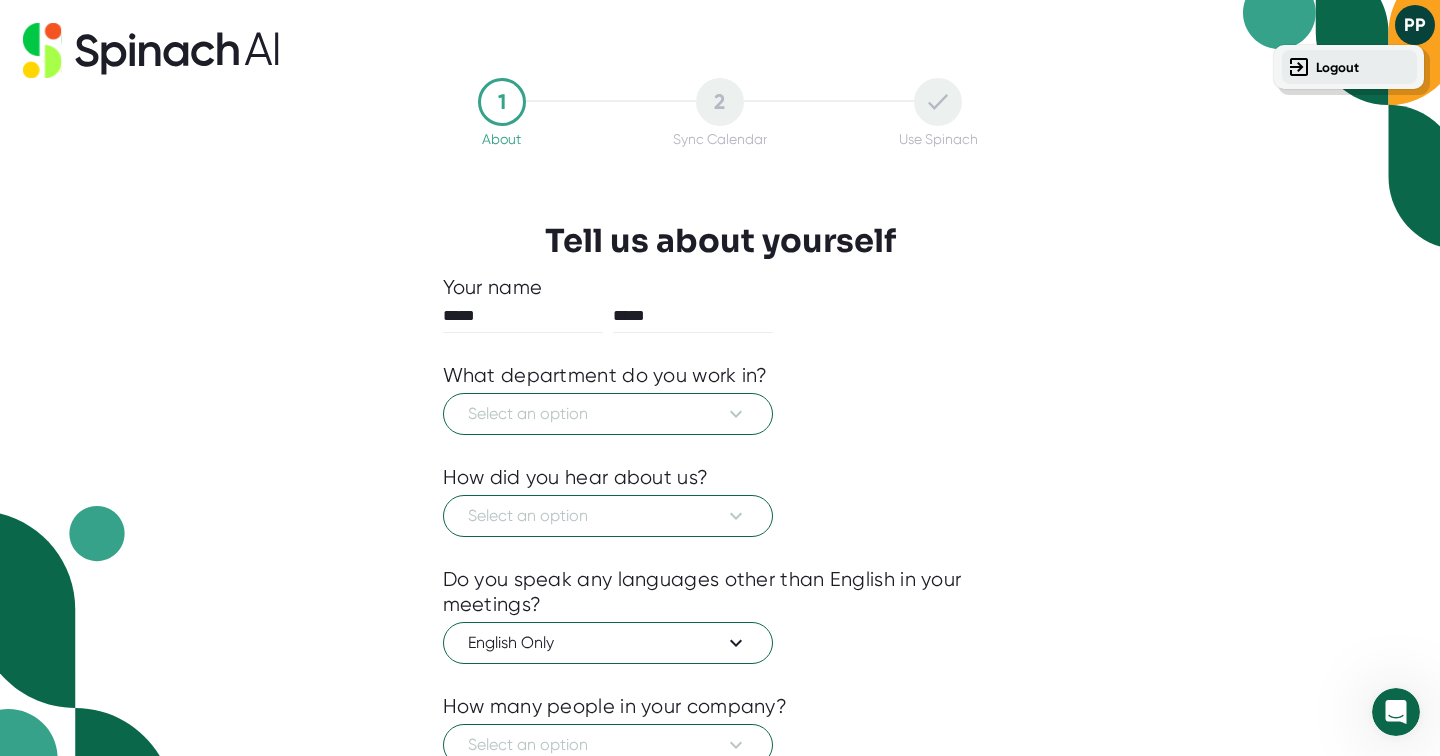 click on "Logout" at bounding box center [1337, 67] 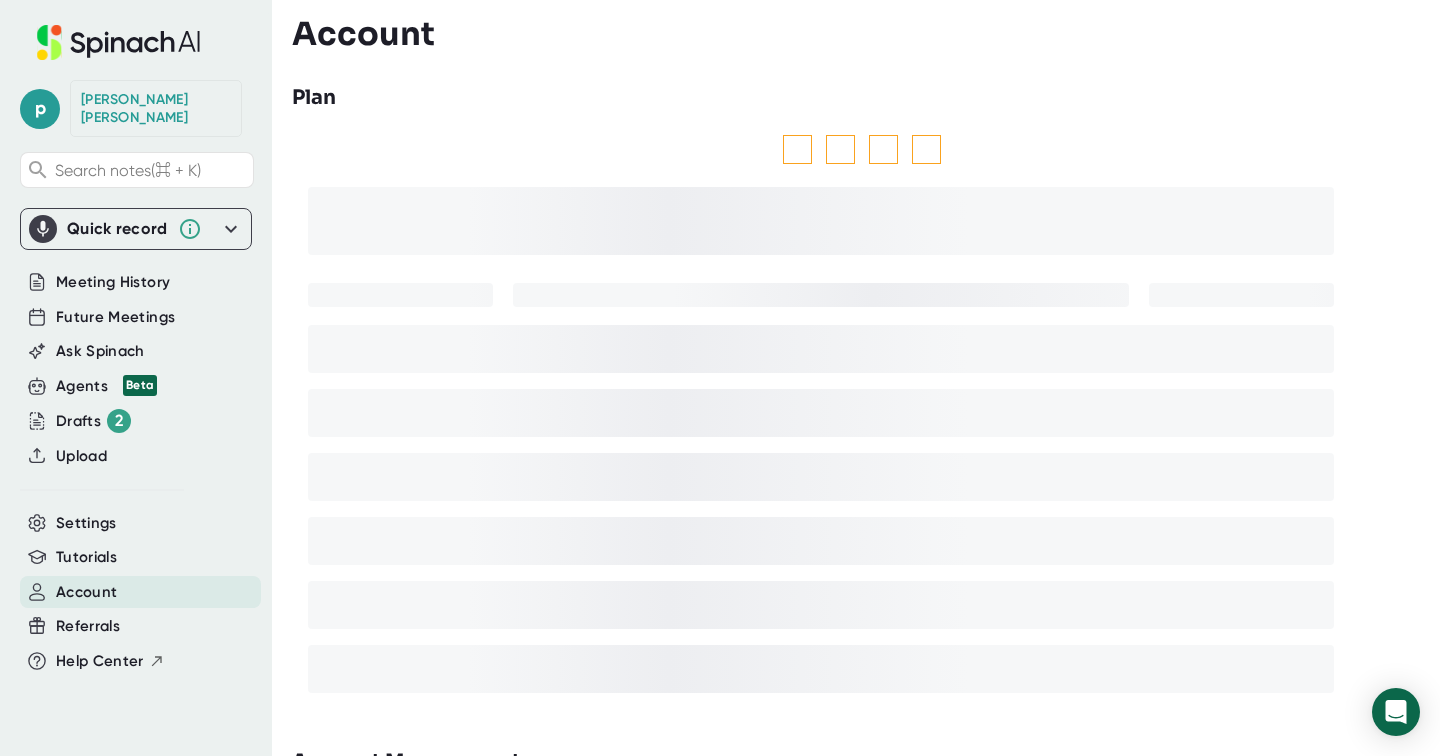 scroll, scrollTop: 0, scrollLeft: 0, axis: both 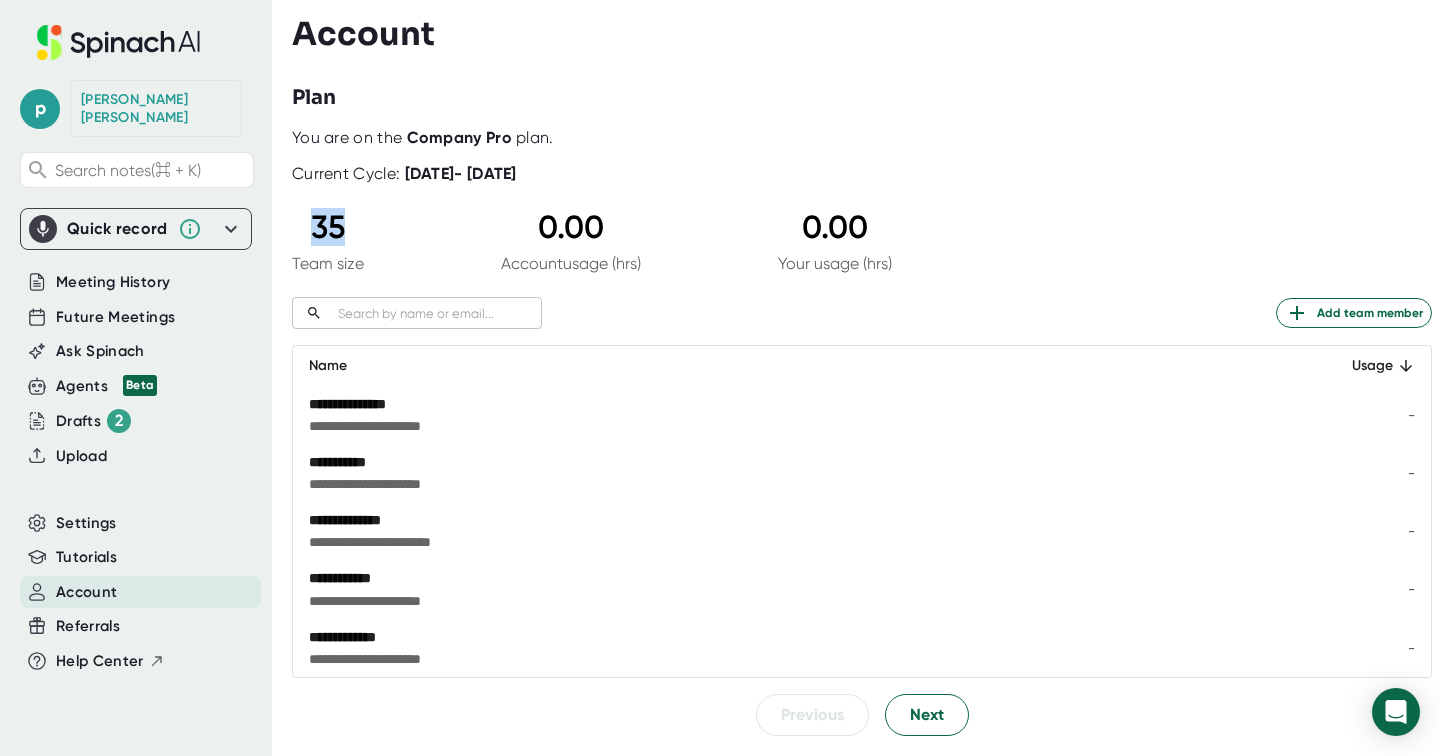 drag, startPoint x: 344, startPoint y: 228, endPoint x: 291, endPoint y: 228, distance: 53 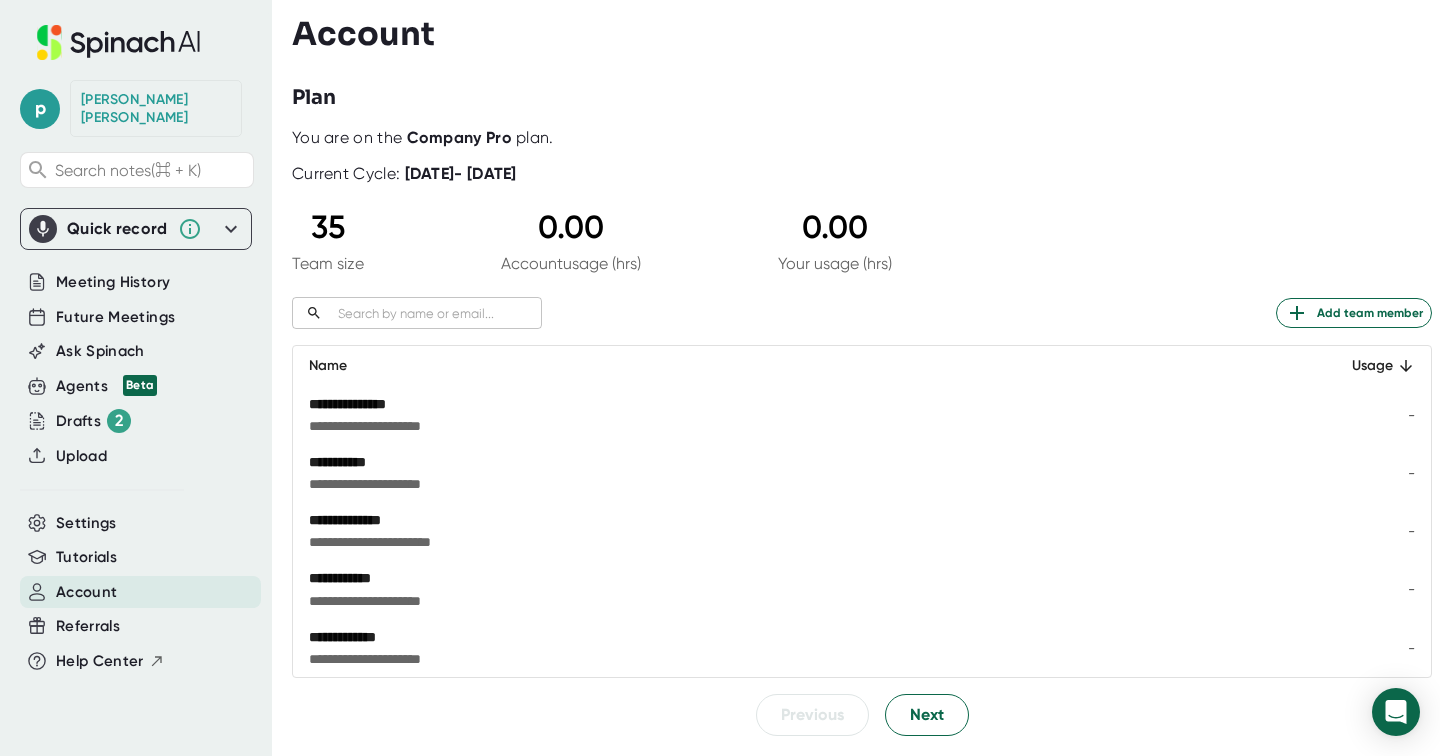 click on "-" at bounding box center [1368, 415] 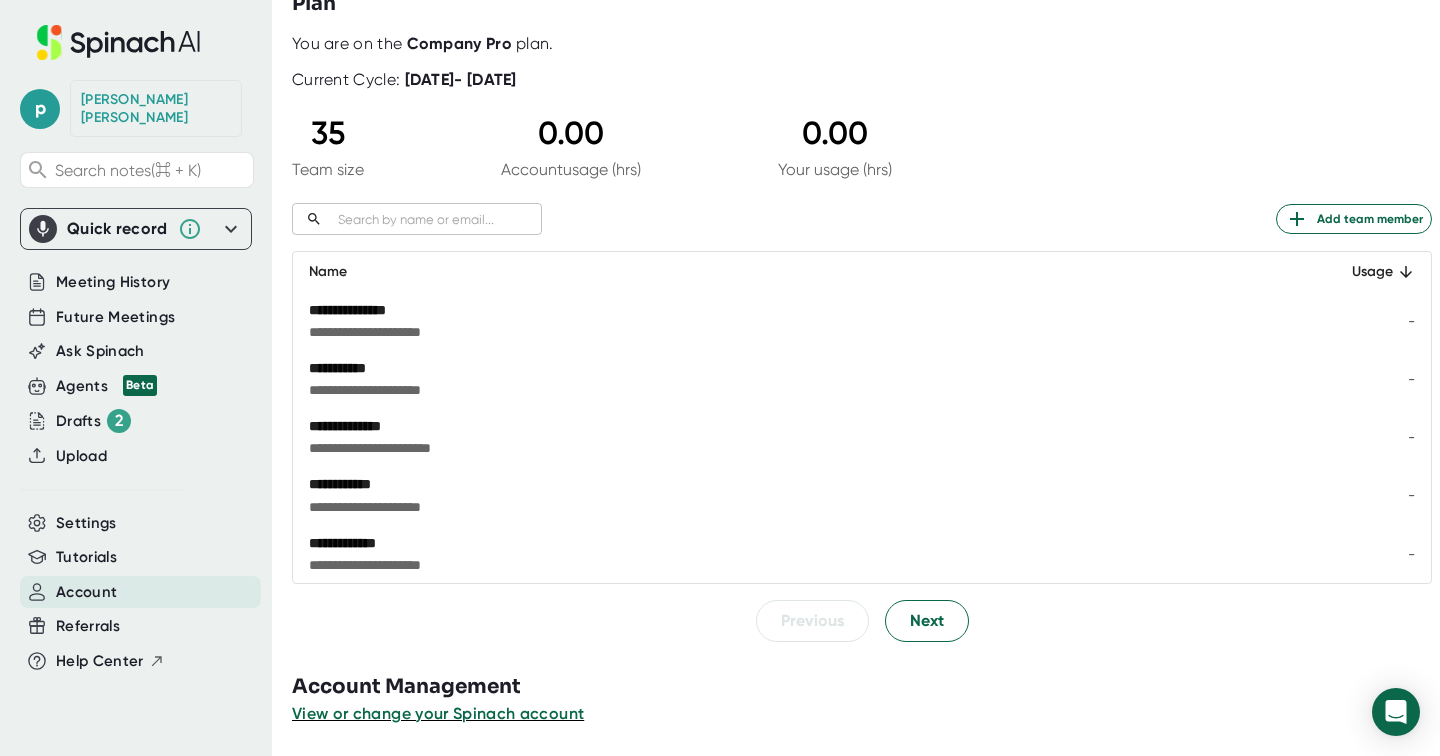 scroll, scrollTop: 37, scrollLeft: 0, axis: vertical 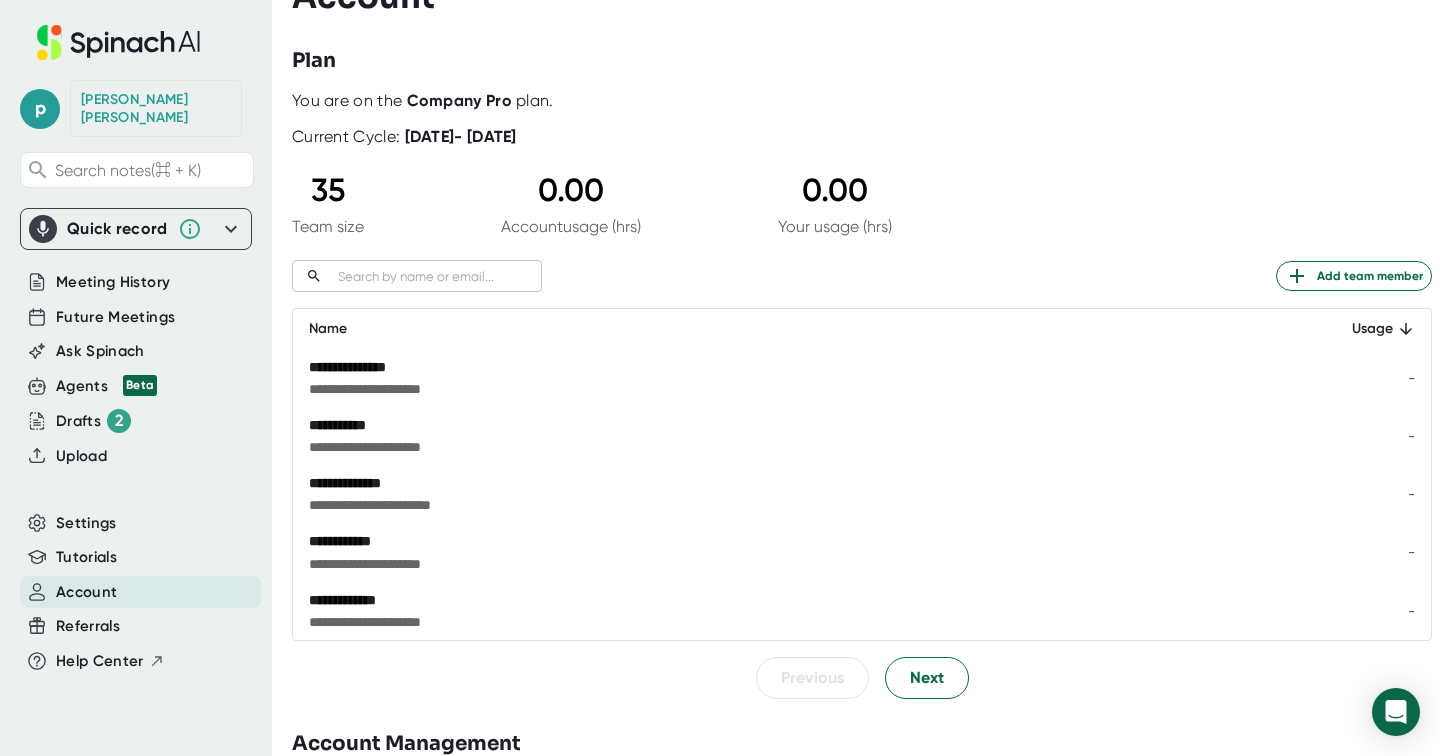 click on "**********" at bounding box center [675, 367] 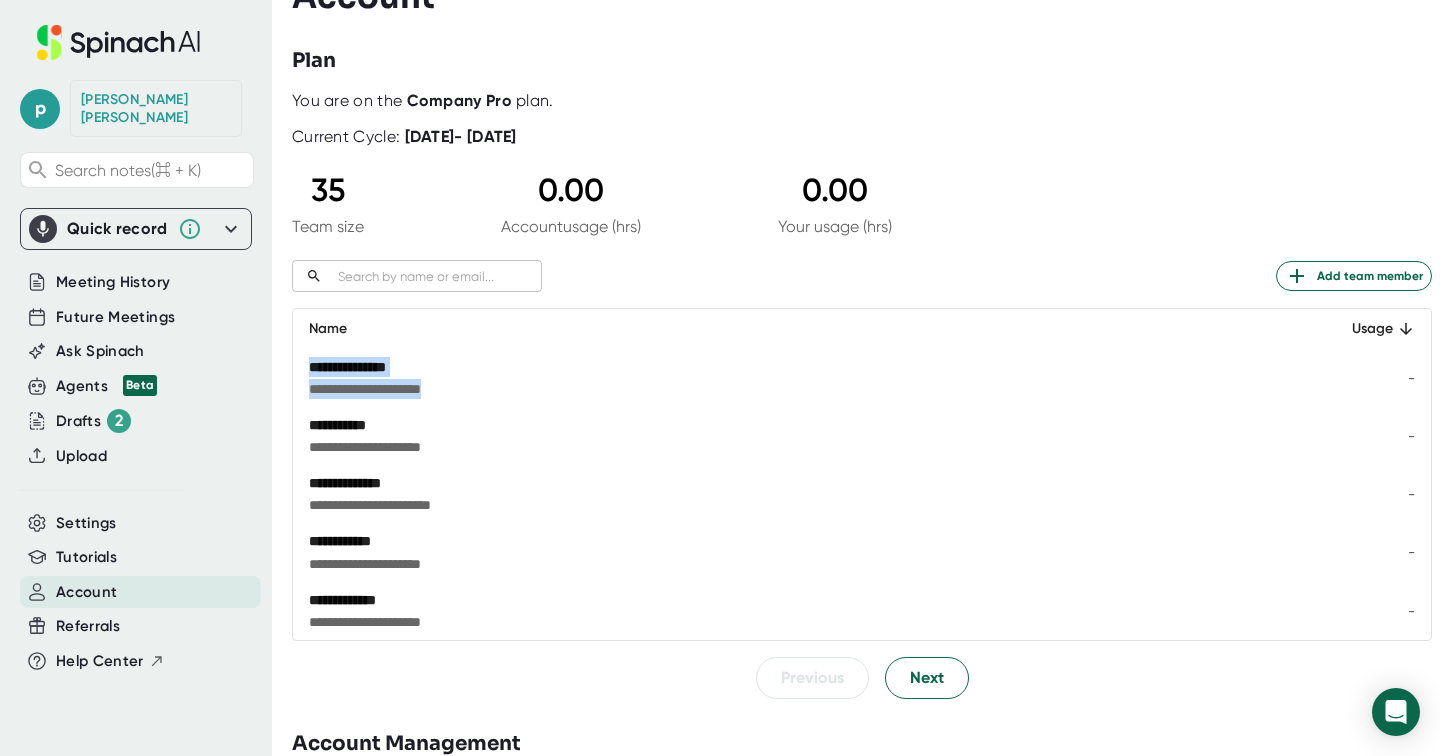 drag, startPoint x: 308, startPoint y: 366, endPoint x: 547, endPoint y: 384, distance: 239.67686 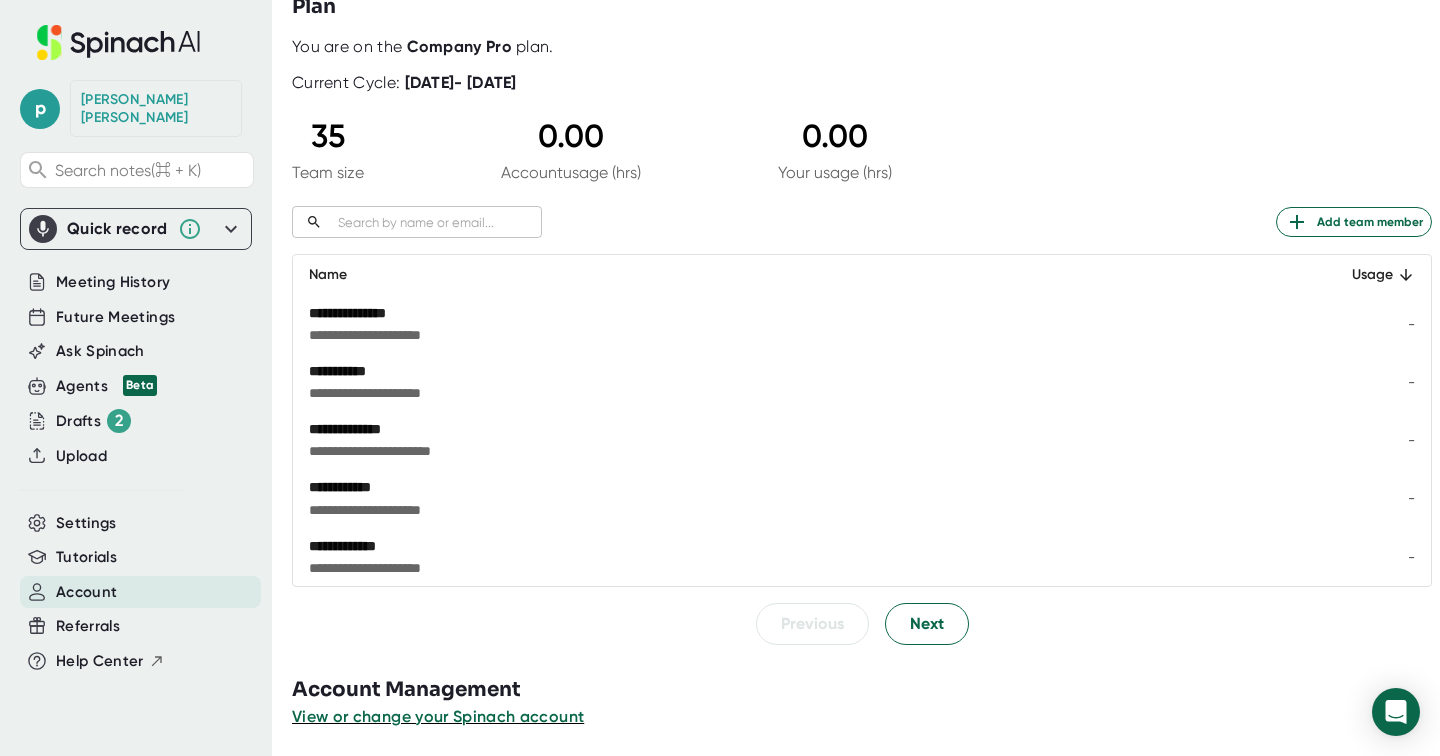 scroll, scrollTop: 94, scrollLeft: 0, axis: vertical 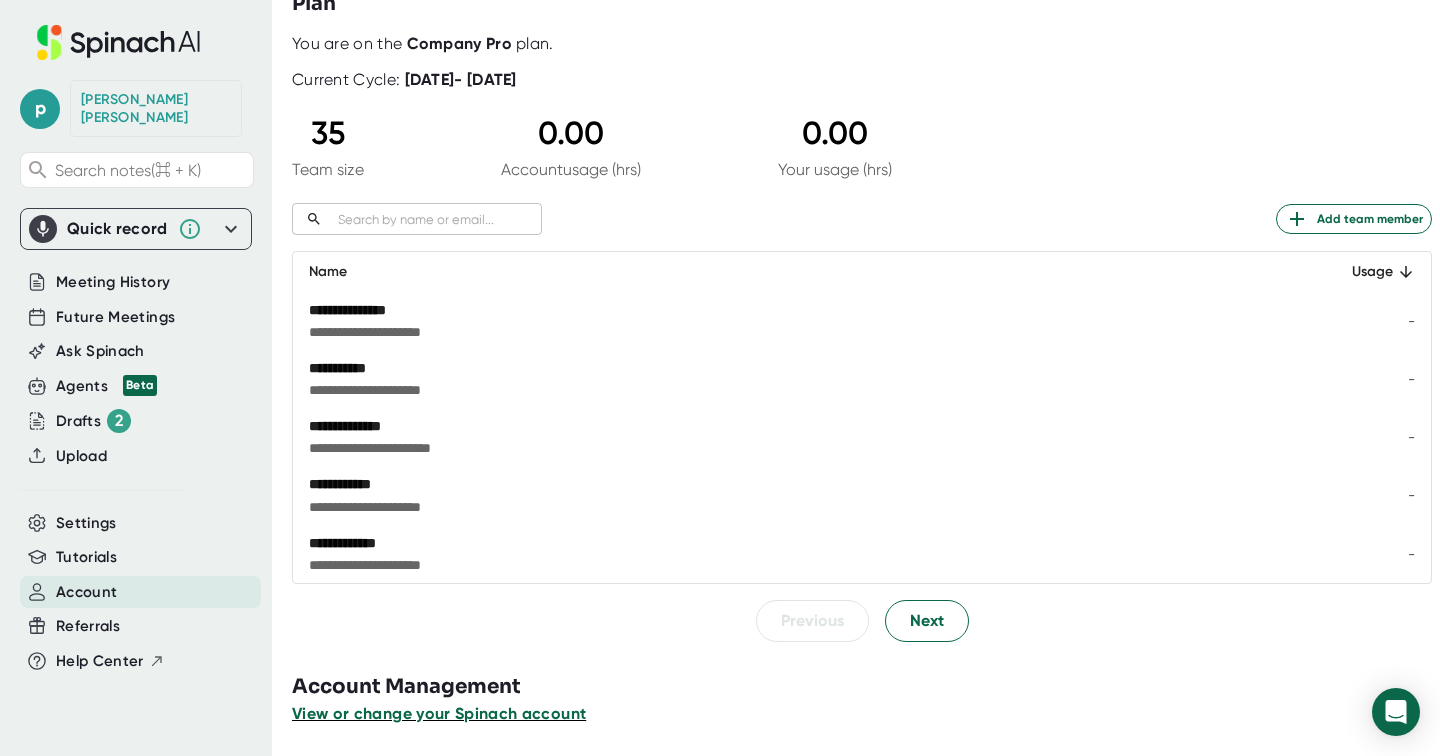 click on "View or change your Spinach account" at bounding box center [439, 713] 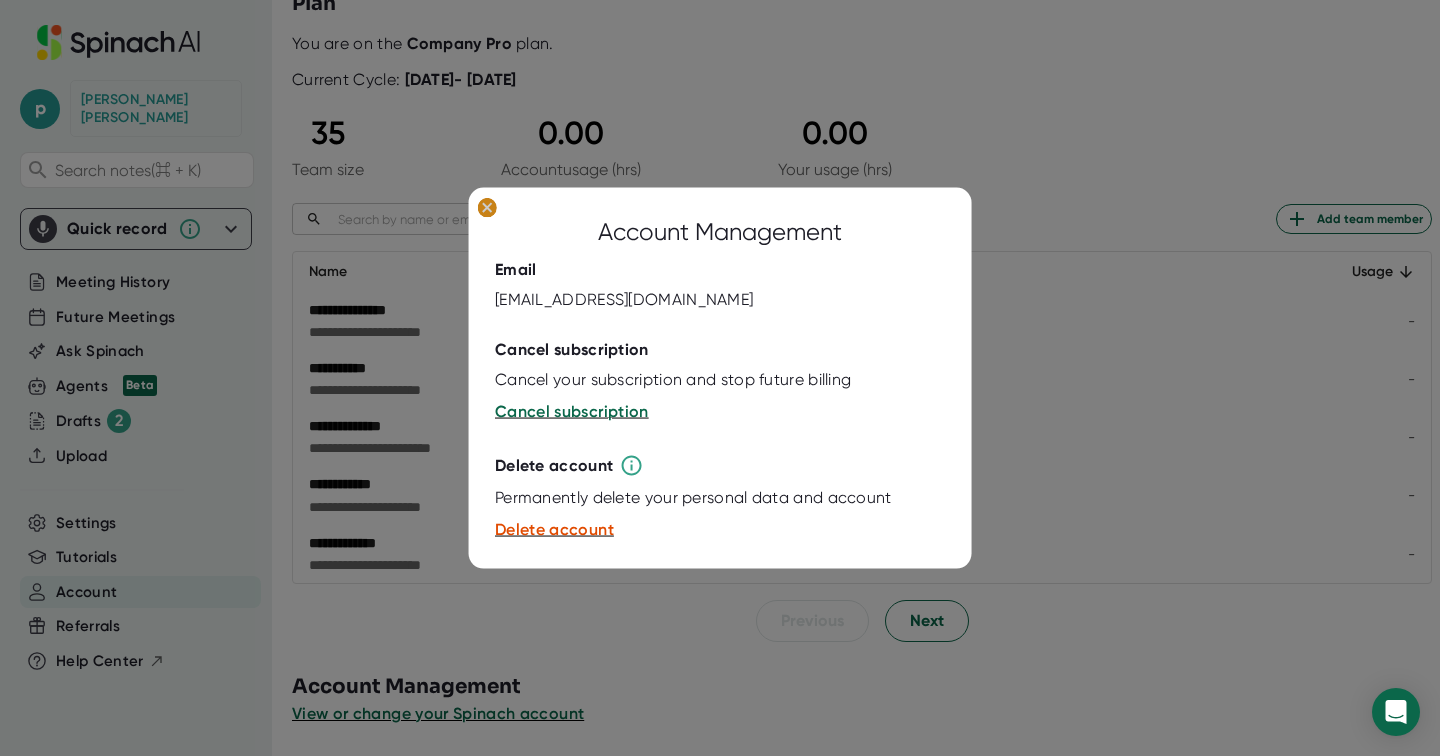 click 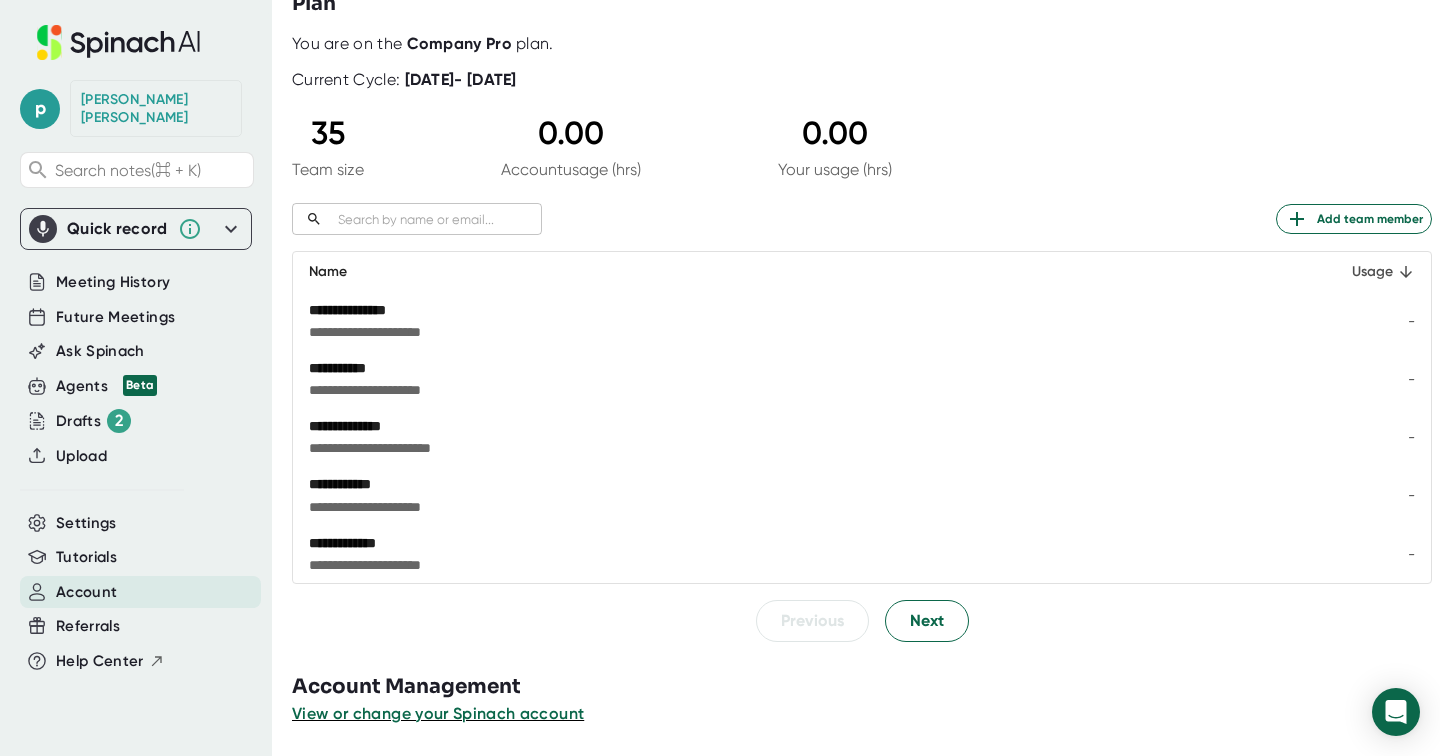 click on "Usage" at bounding box center [1368, 272] 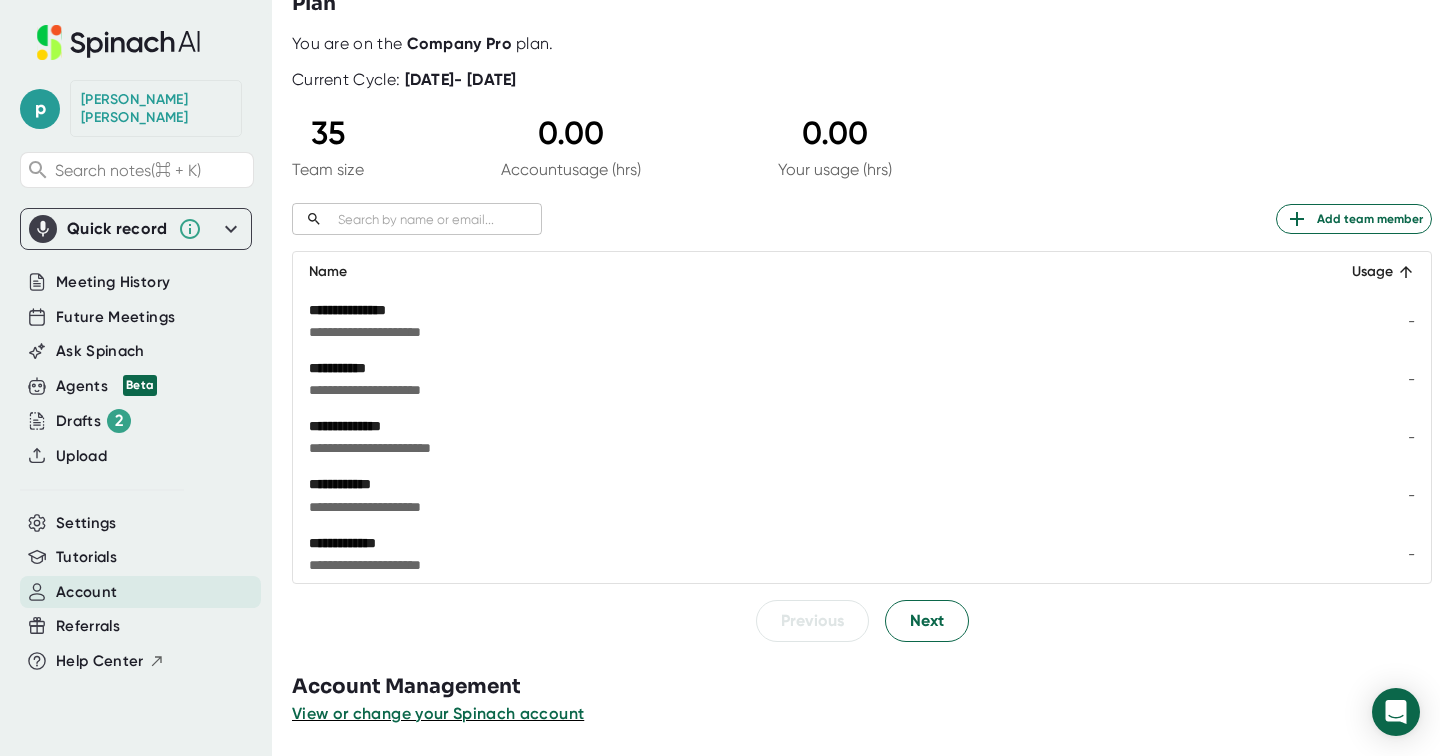 scroll, scrollTop: 0, scrollLeft: 0, axis: both 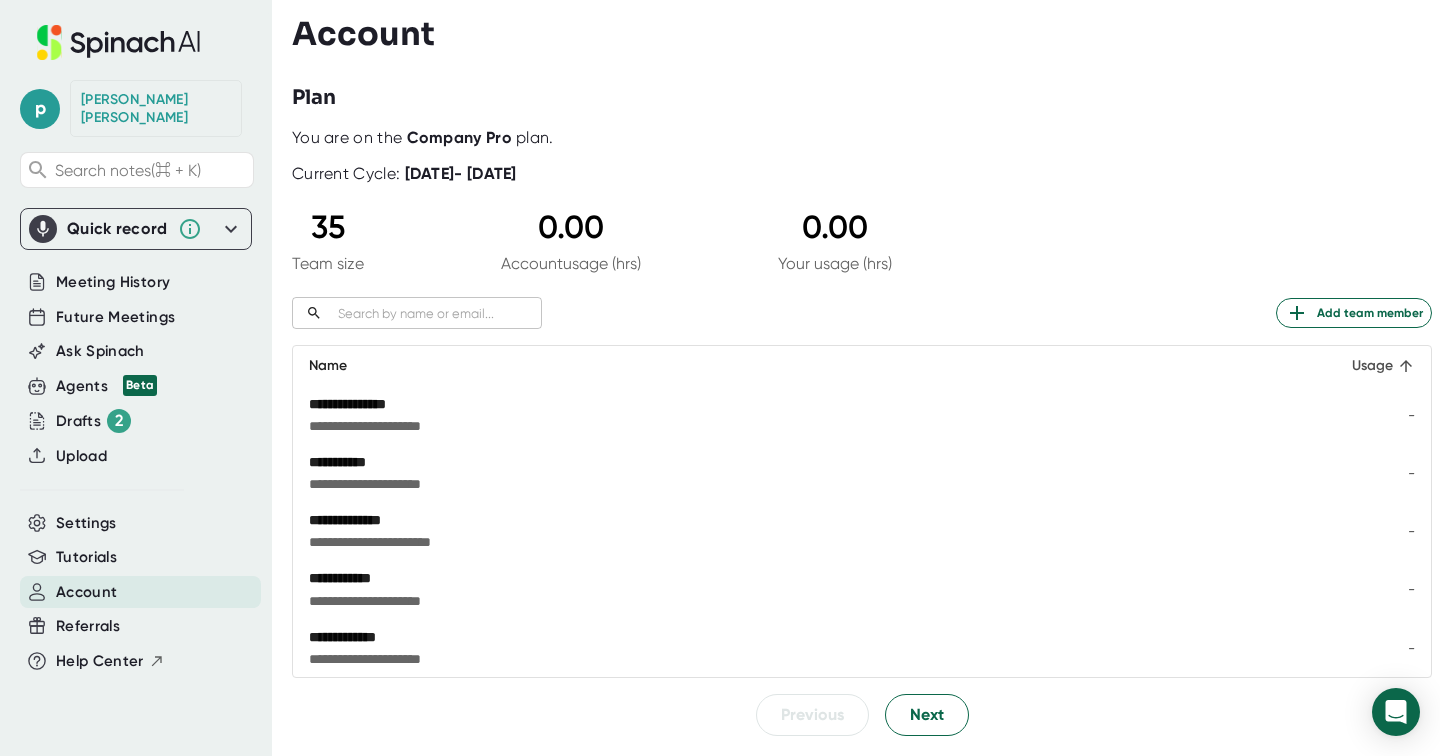 click on "Usage" at bounding box center [1368, 366] 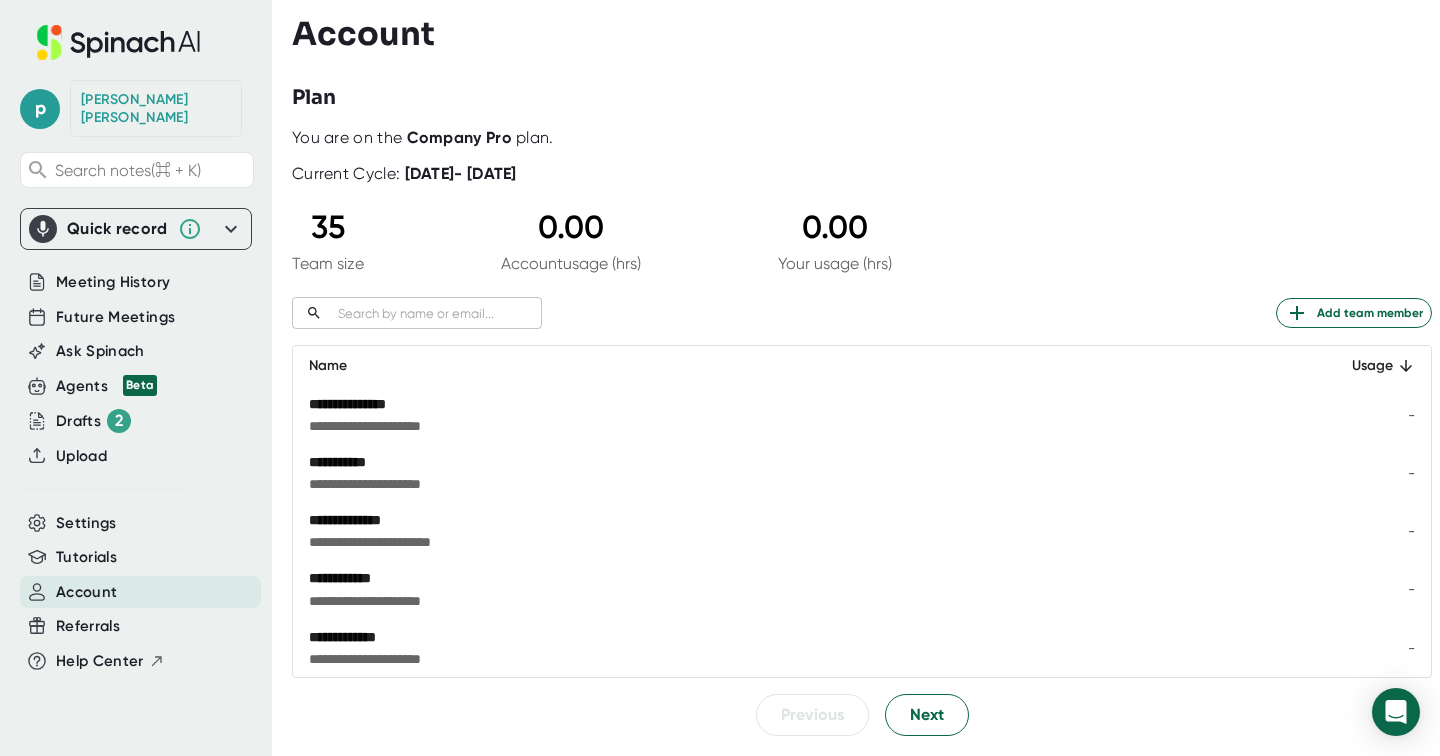 scroll, scrollTop: 94, scrollLeft: 0, axis: vertical 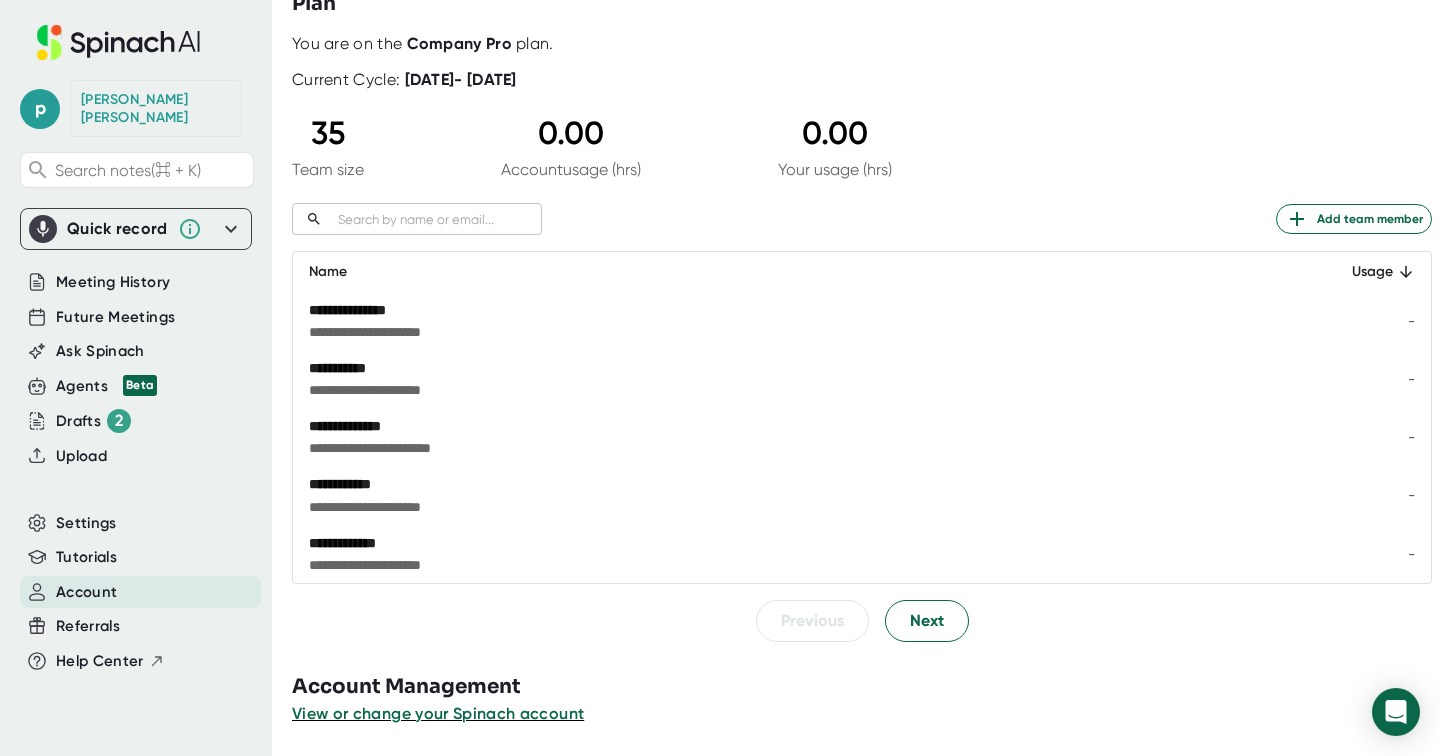 click on "35" at bounding box center [328, 133] 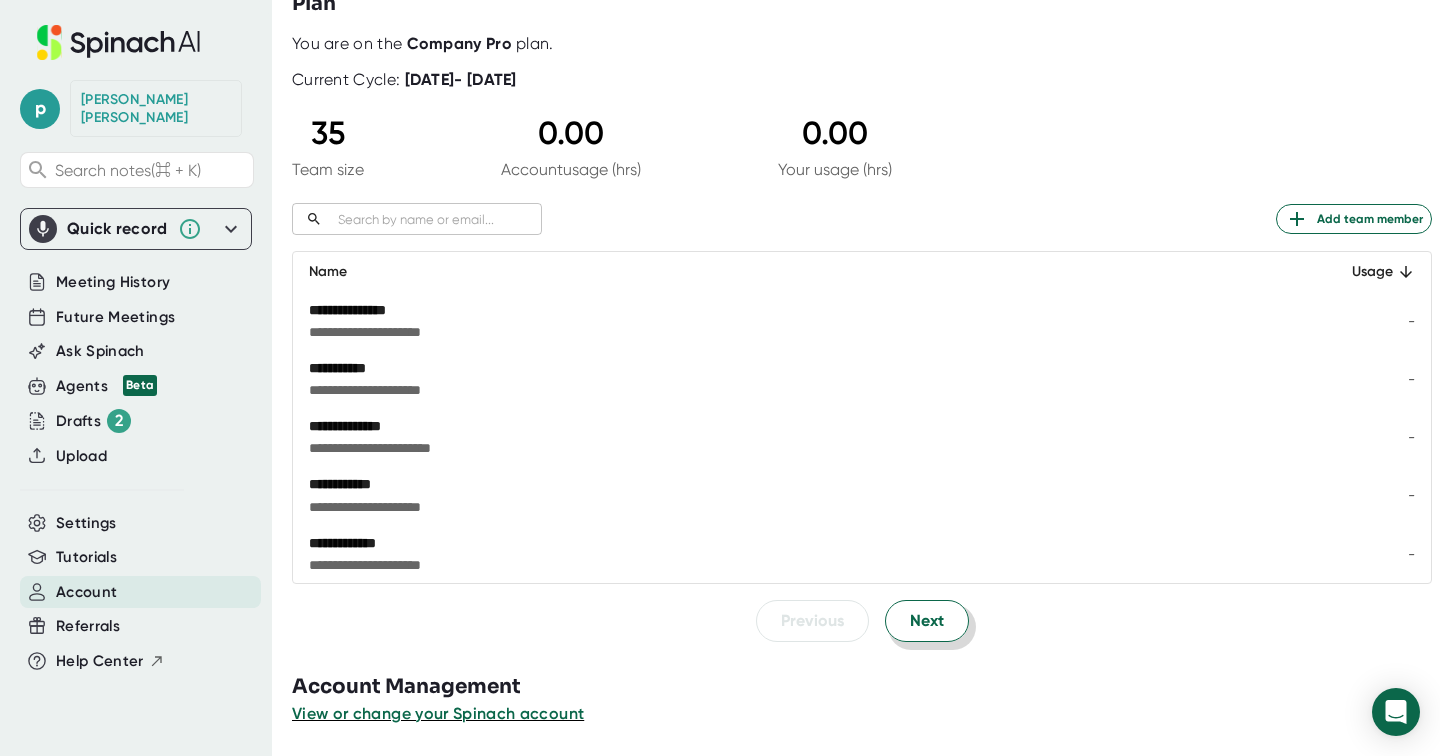click on "Next" at bounding box center (927, 621) 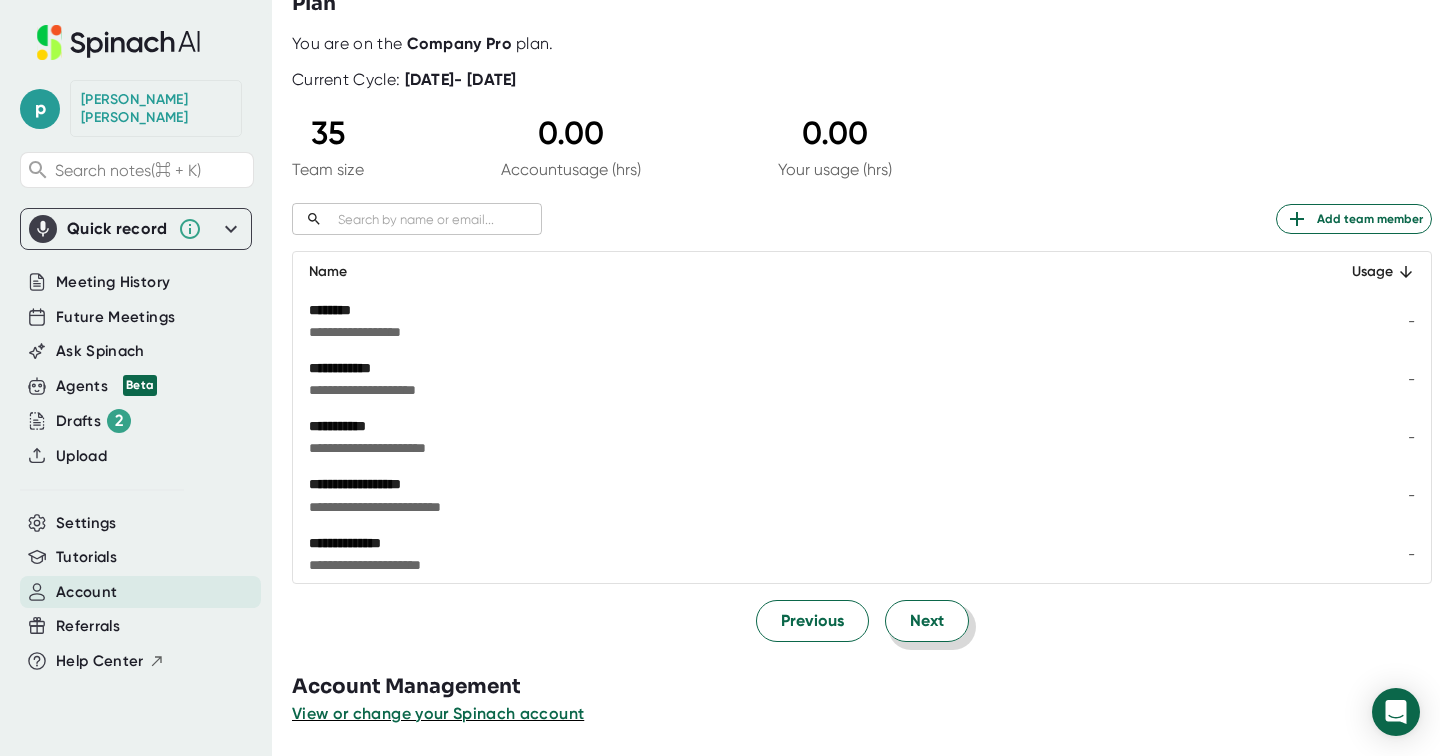 click on "Next" at bounding box center [927, 621] 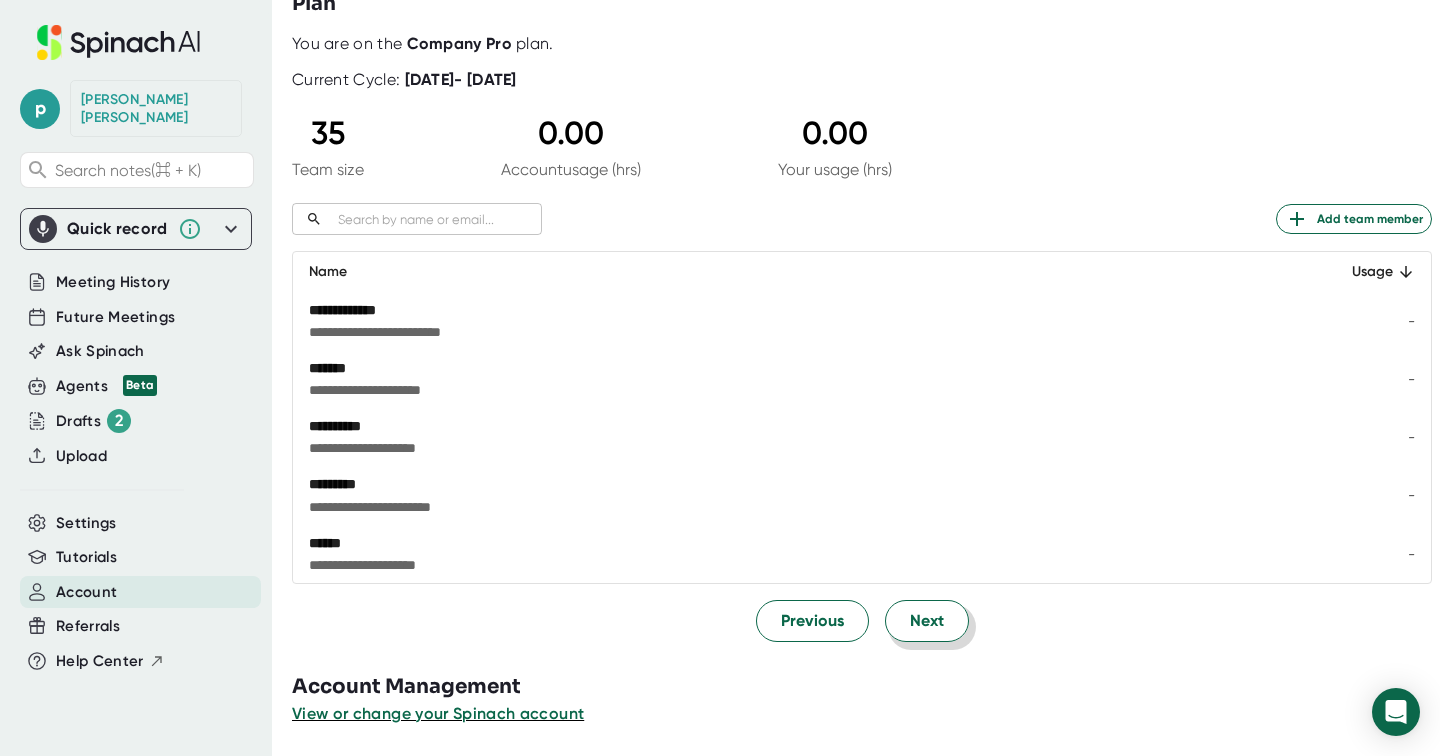 click on "Next" at bounding box center [927, 621] 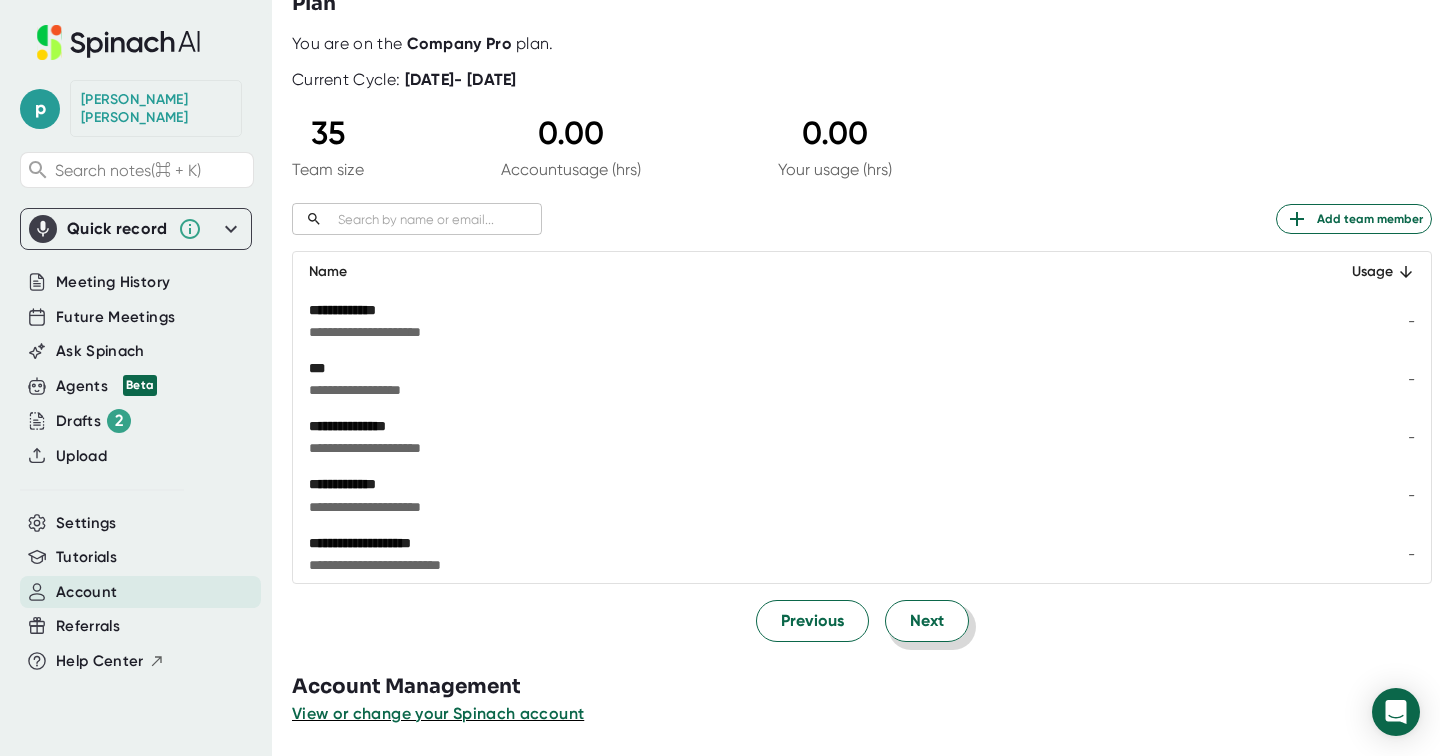 click on "Next" at bounding box center [927, 621] 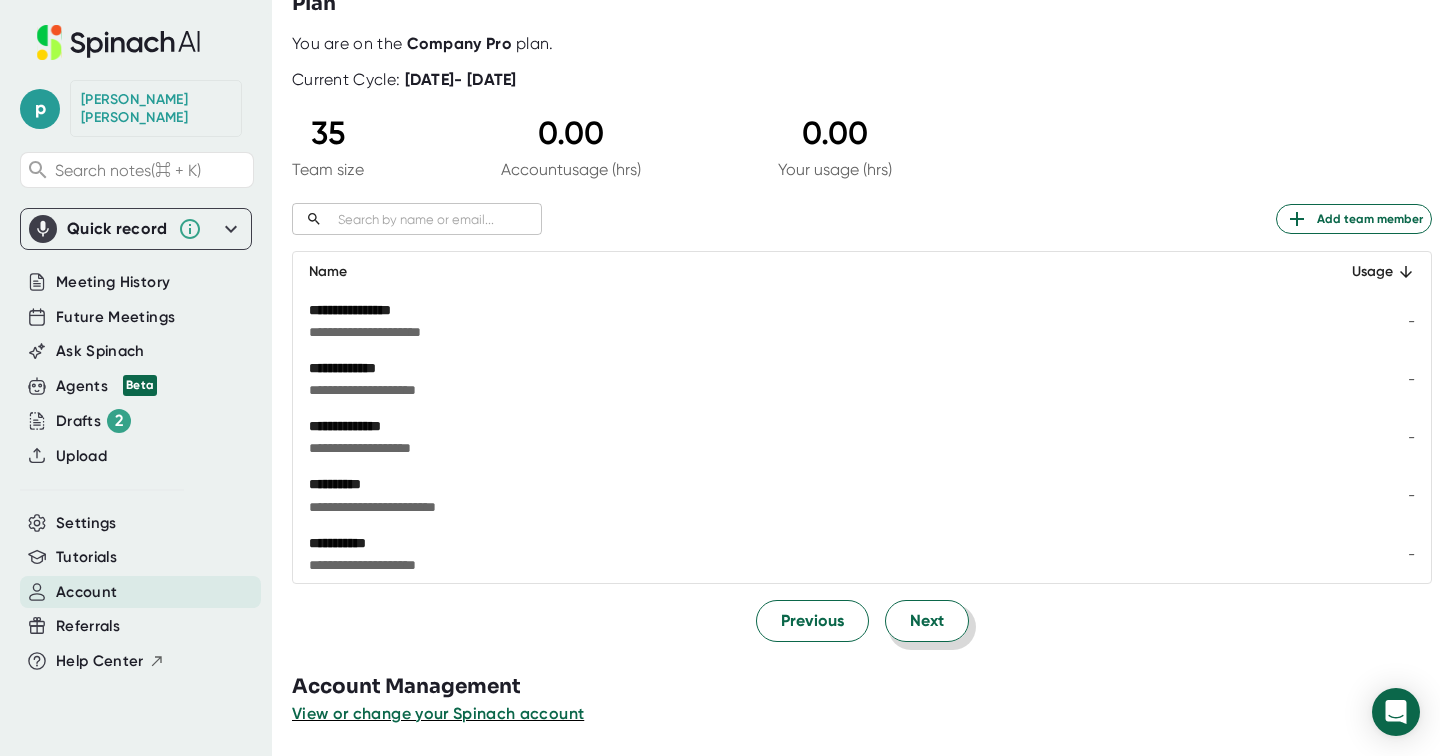 click on "Next" at bounding box center (927, 621) 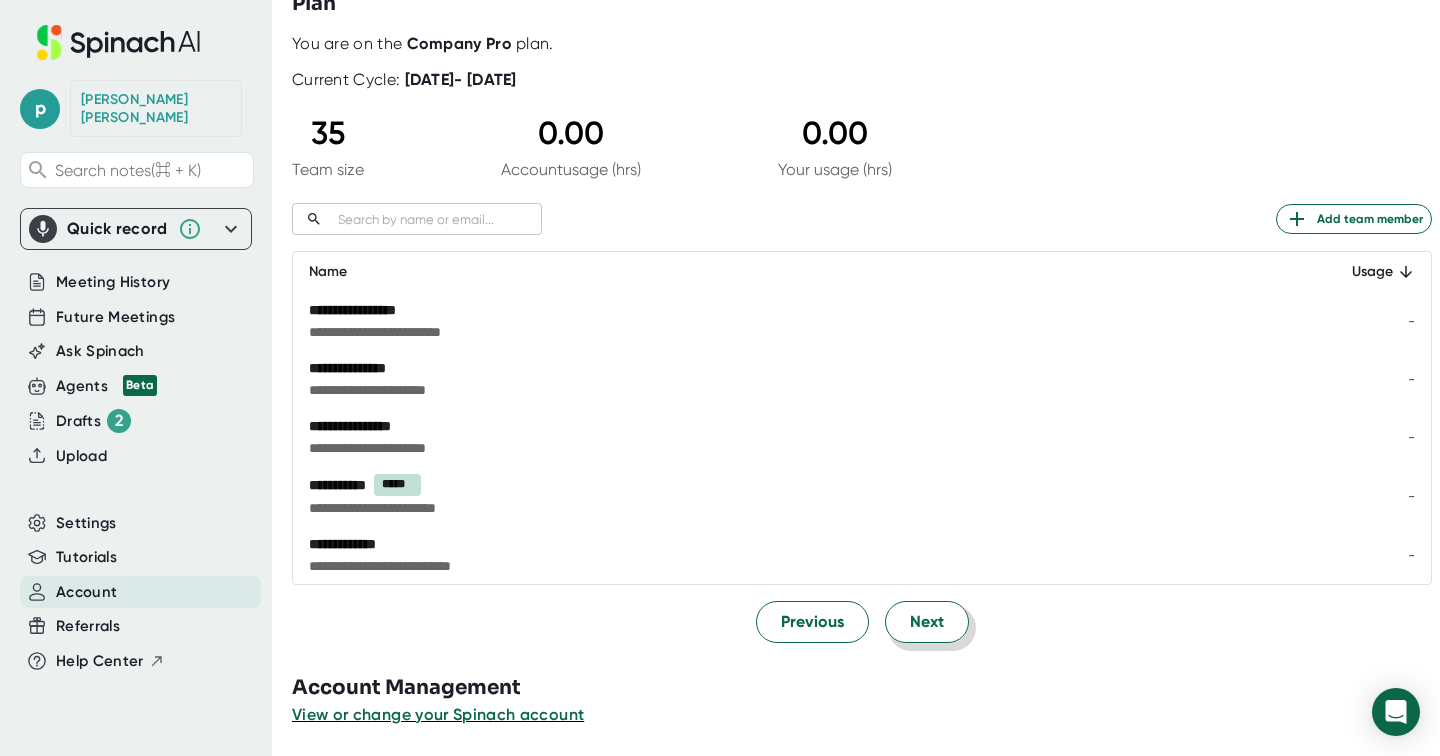 click on "Next" at bounding box center [927, 622] 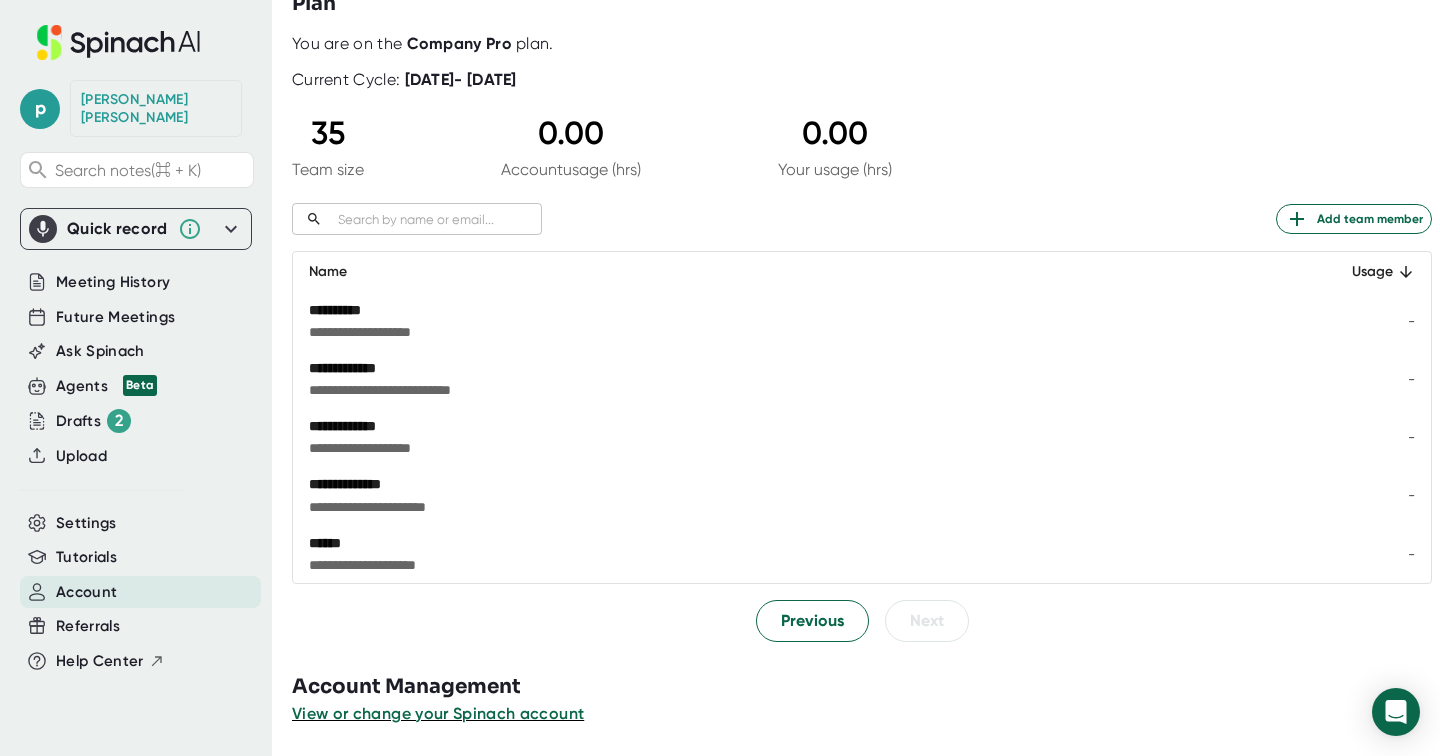 click on "-" at bounding box center [1370, 321] 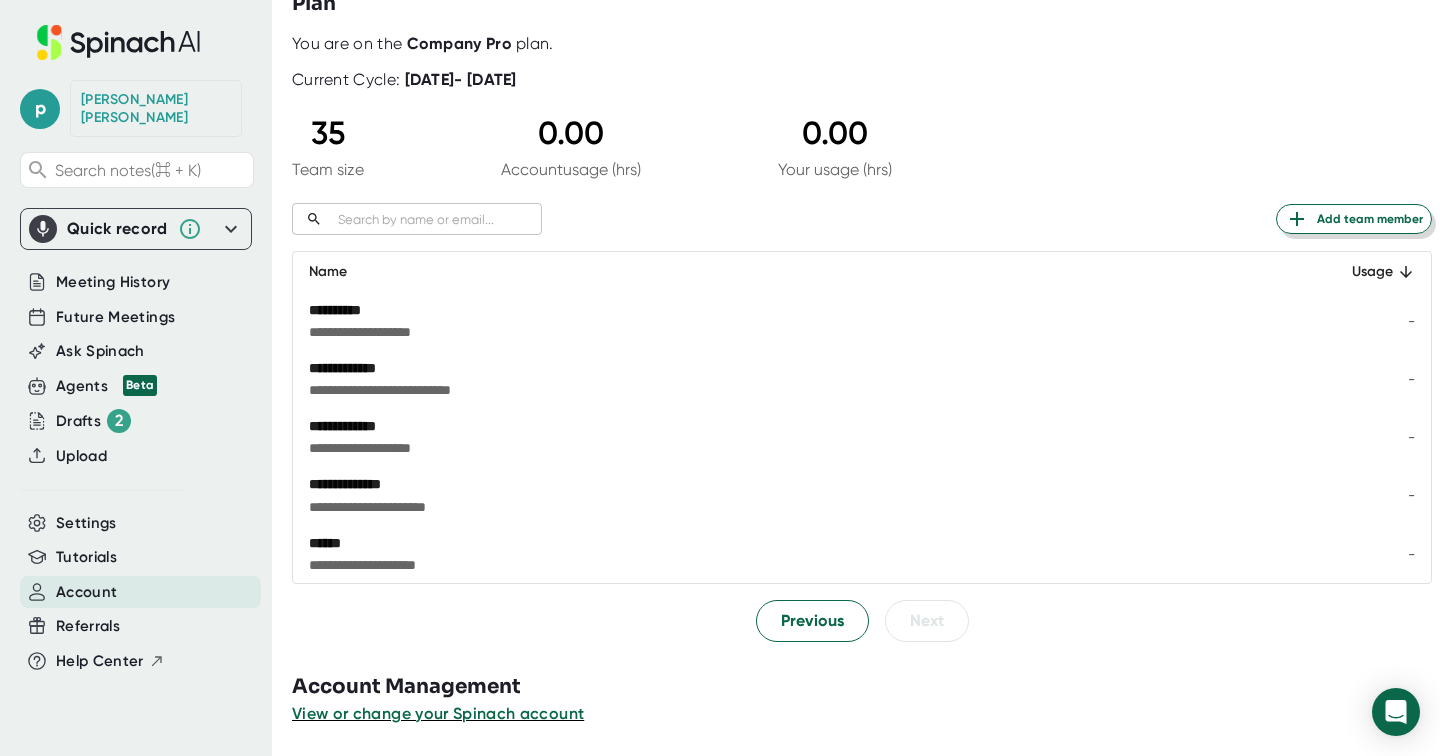 click on "Add team member" at bounding box center [1354, 219] 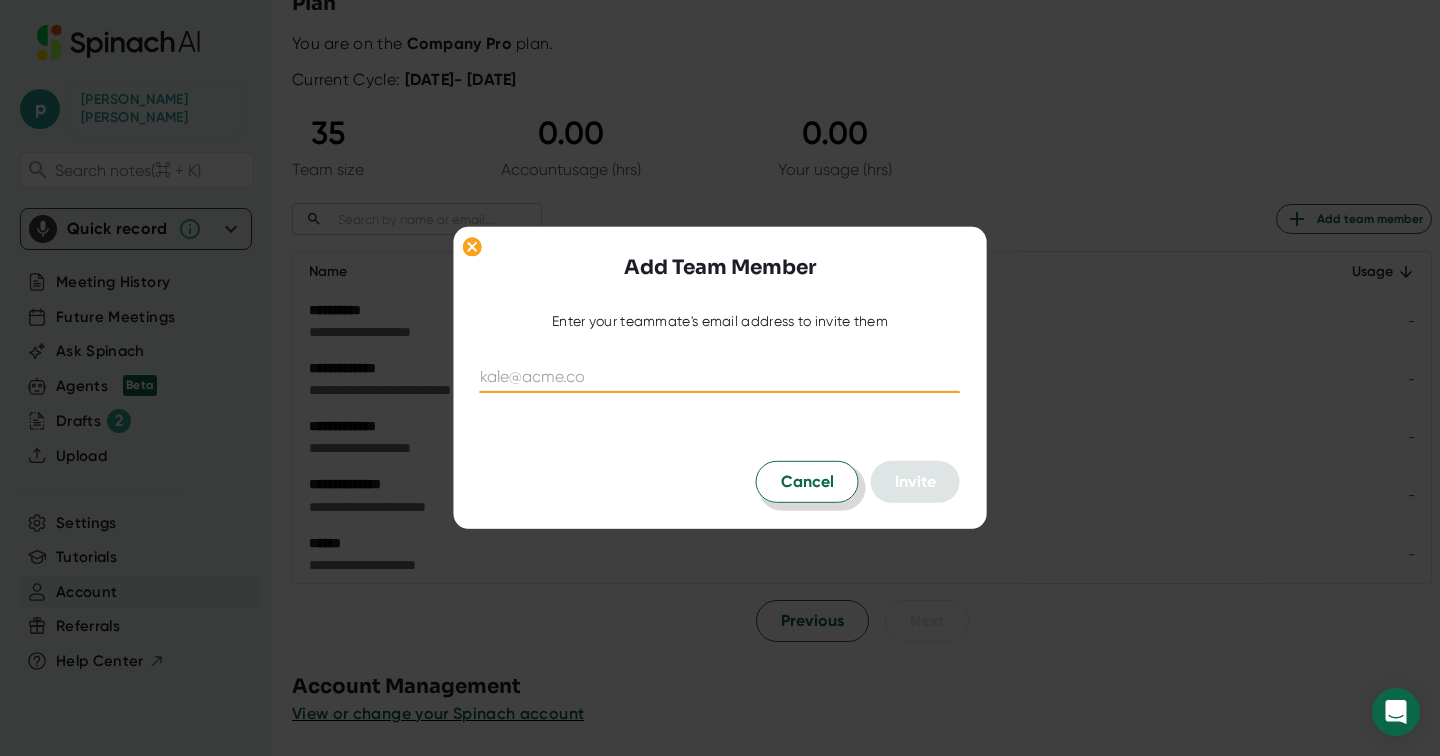 click on "Cancel" at bounding box center (807, 482) 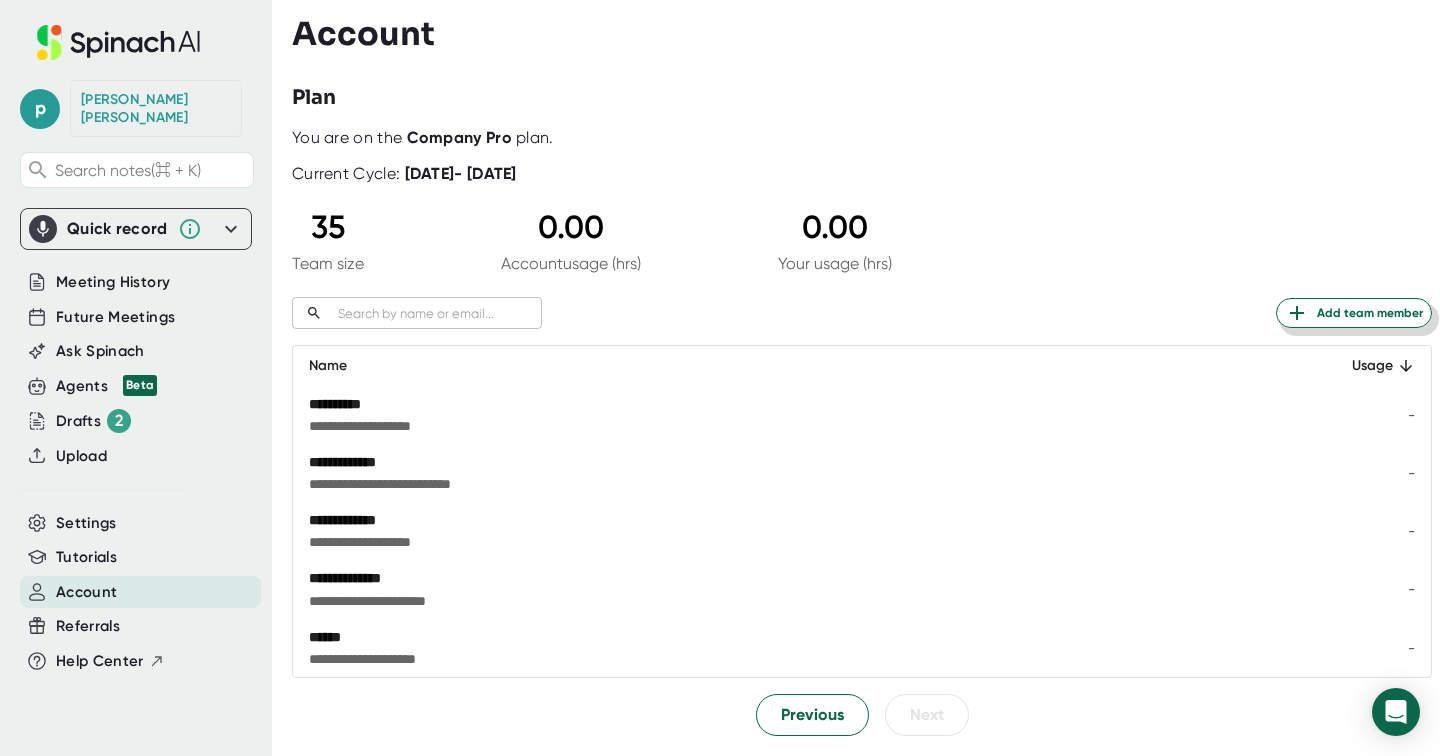 scroll, scrollTop: 94, scrollLeft: 0, axis: vertical 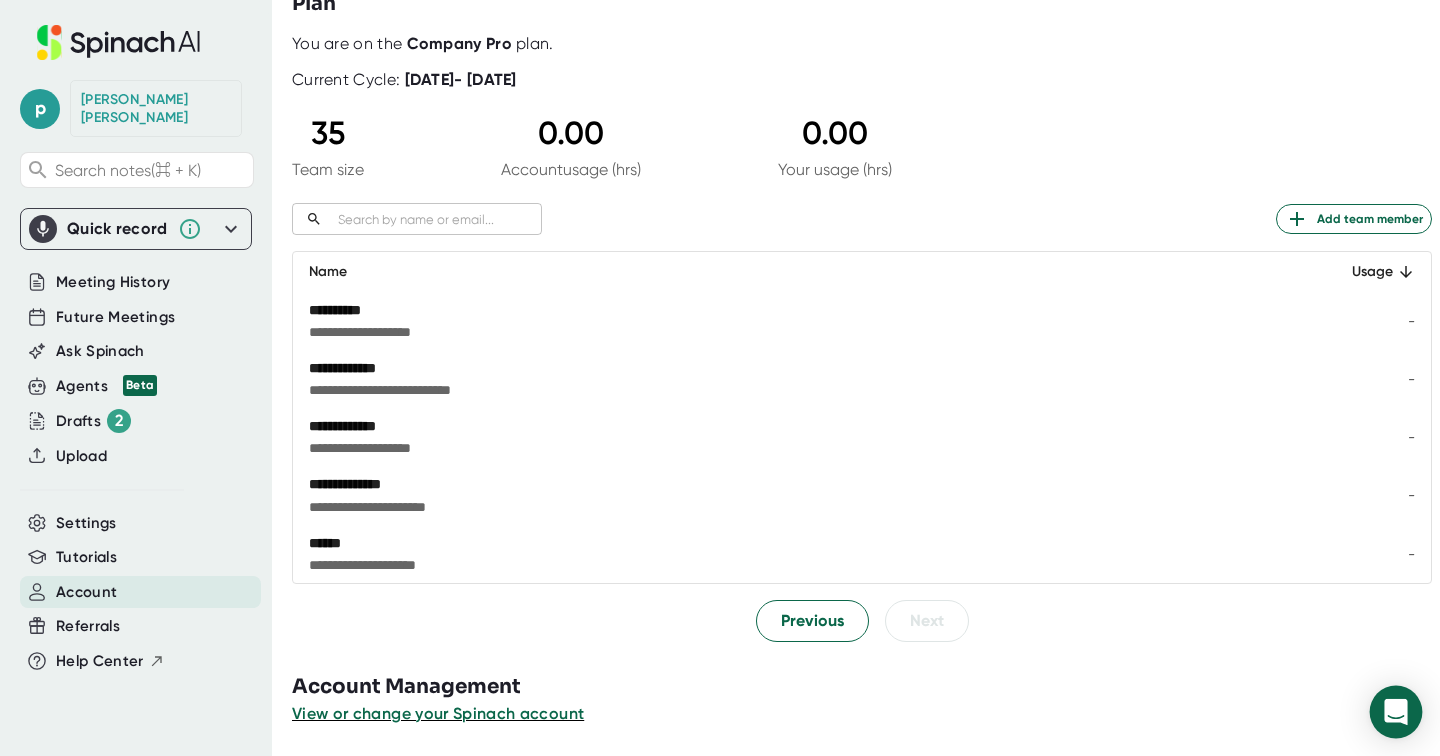 click on "**********" at bounding box center (720, 378) 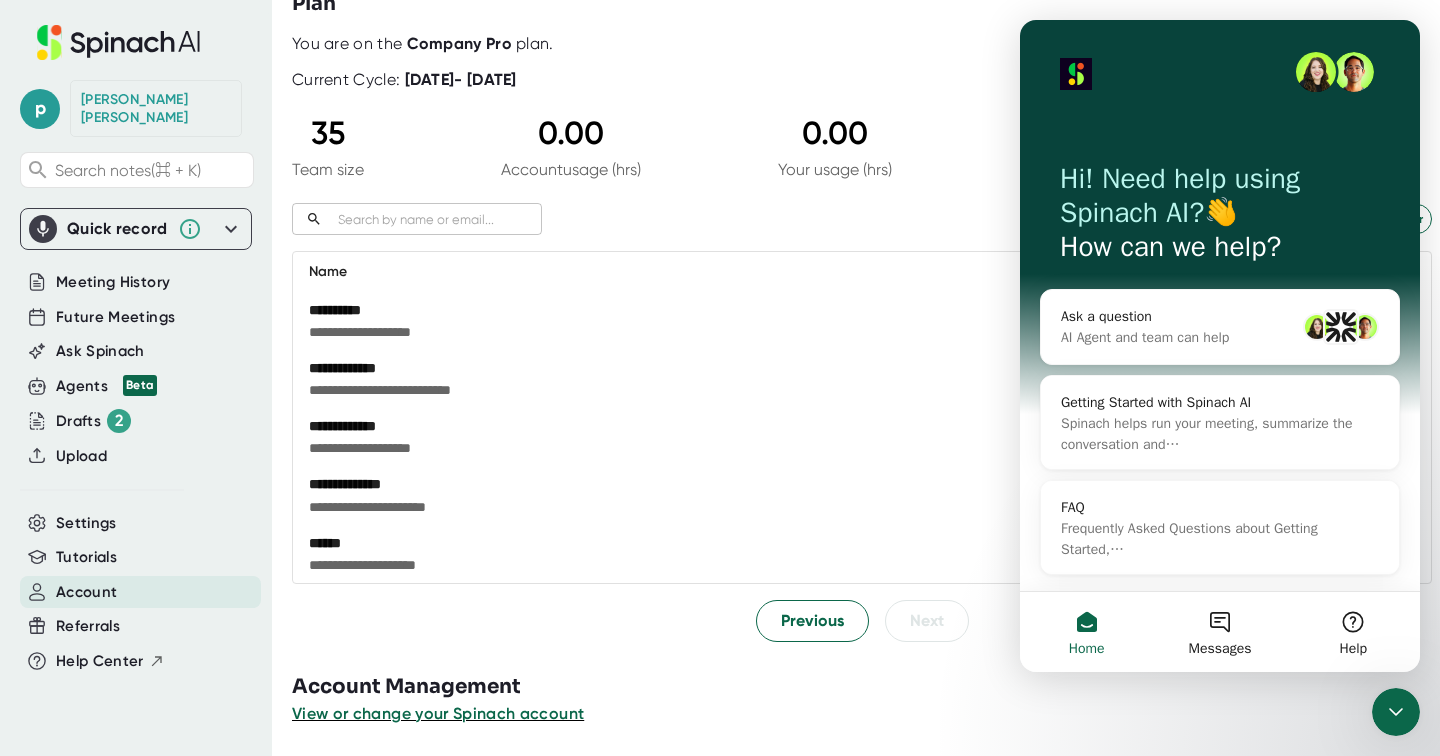 scroll, scrollTop: 0, scrollLeft: 0, axis: both 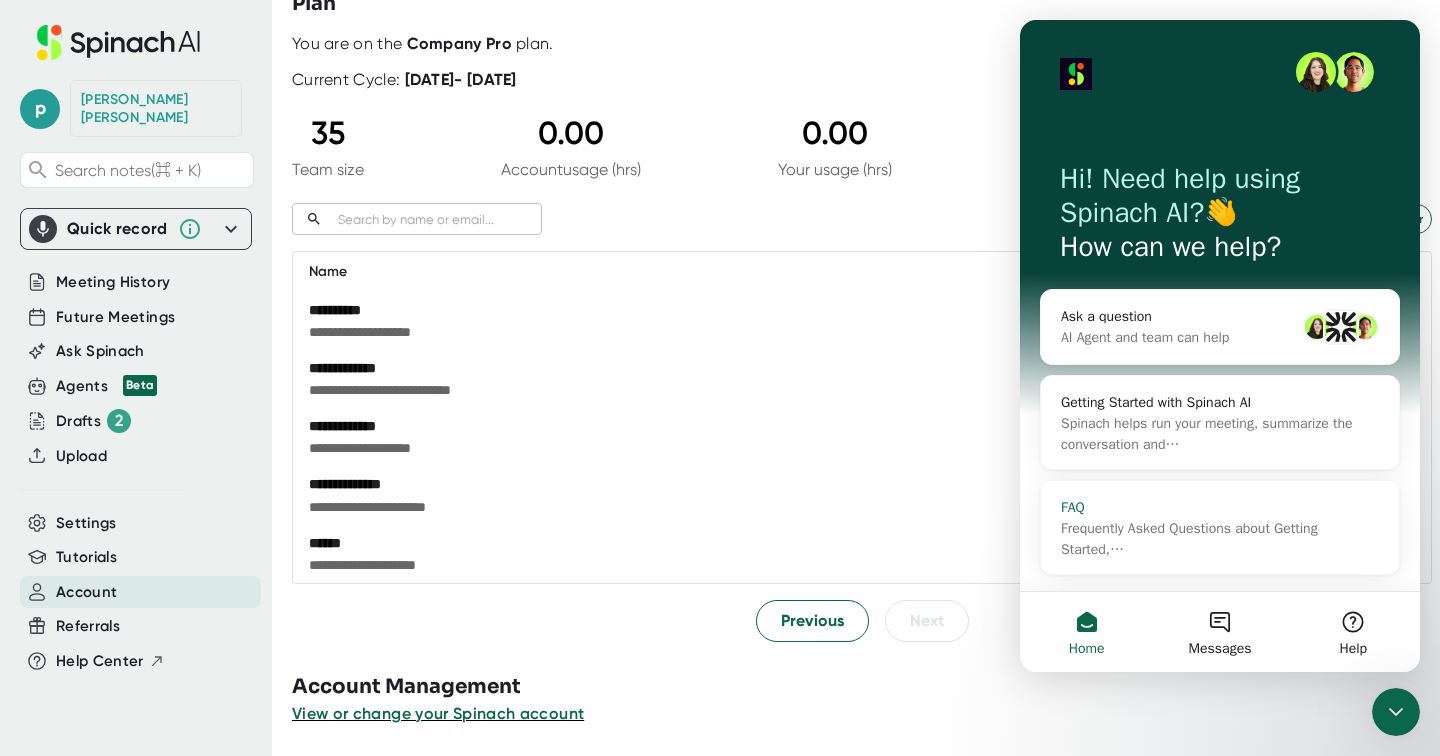 click on "Frequently Asked Questions about Getting Started,…" at bounding box center [1189, 539] 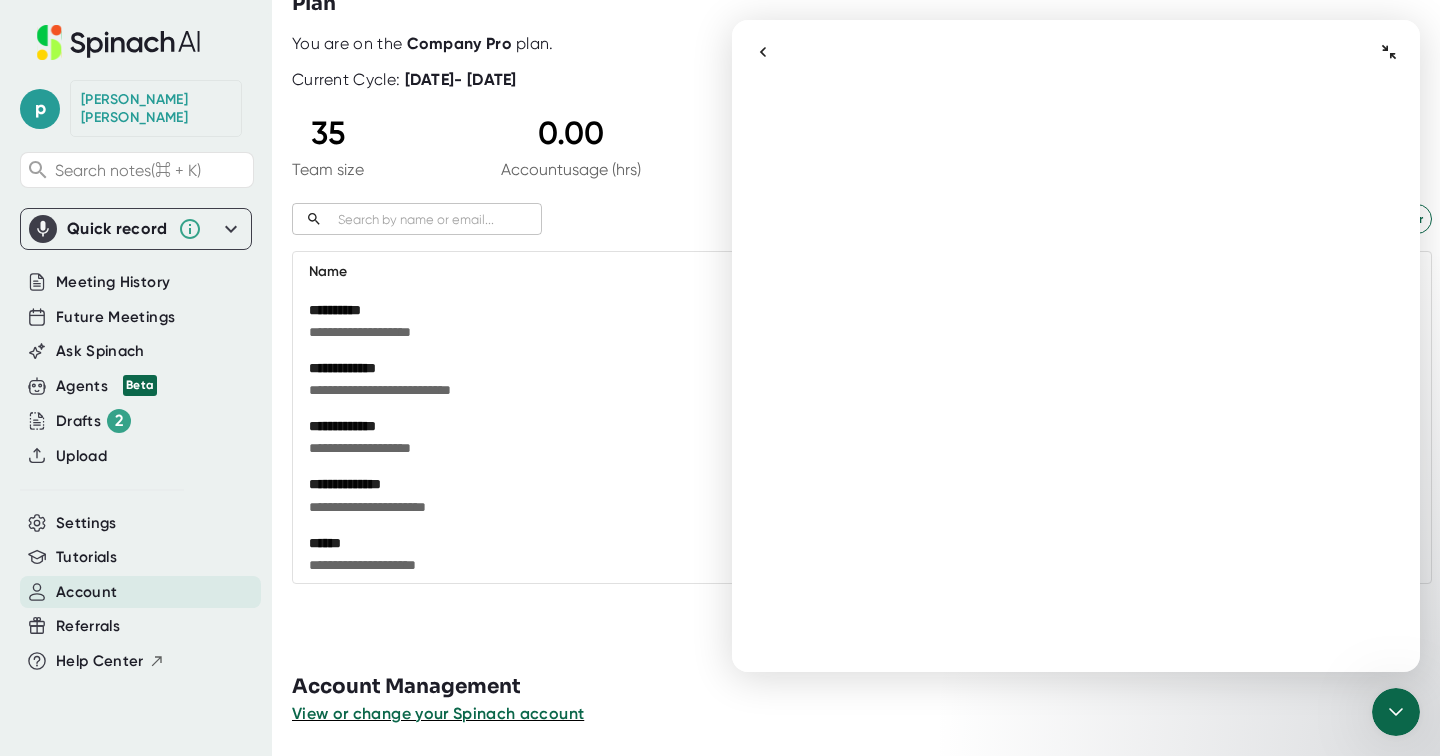 scroll, scrollTop: 0, scrollLeft: 0, axis: both 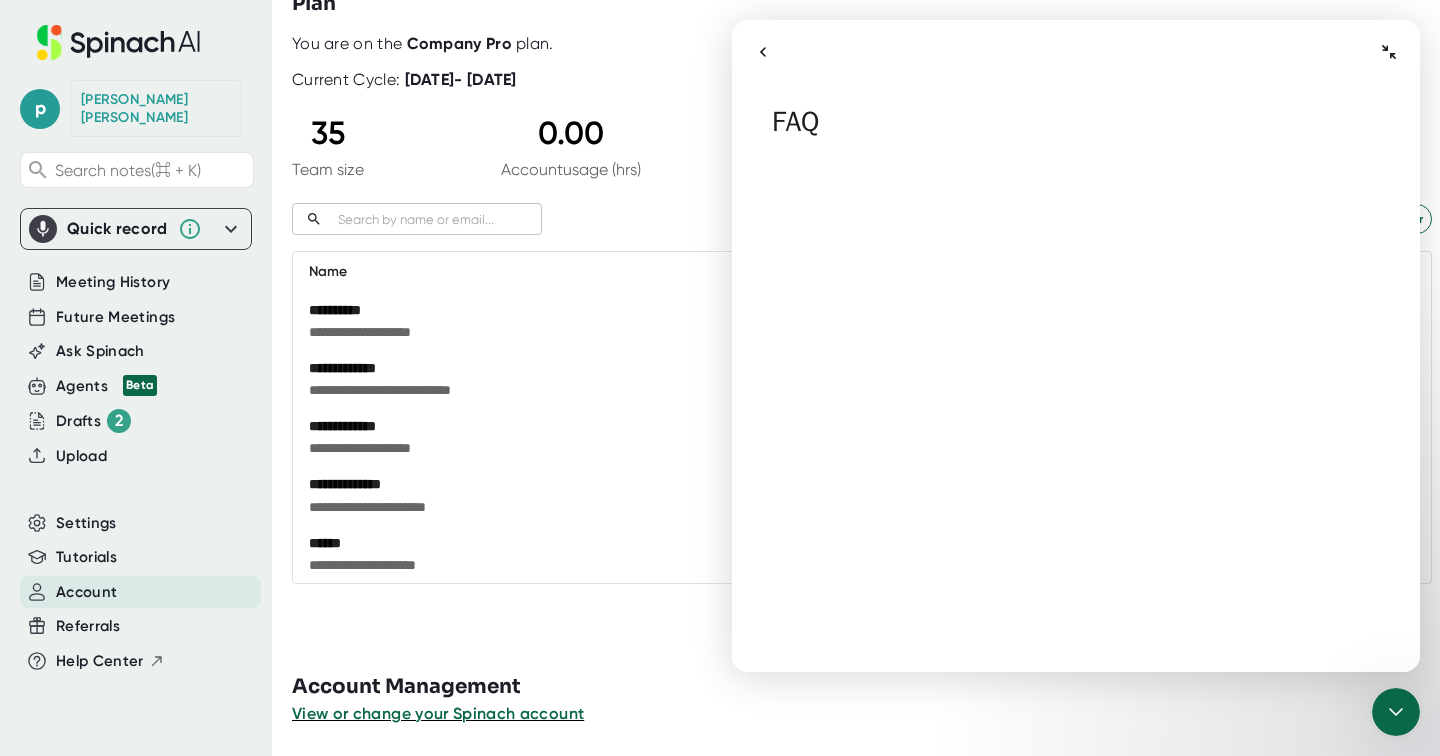 click 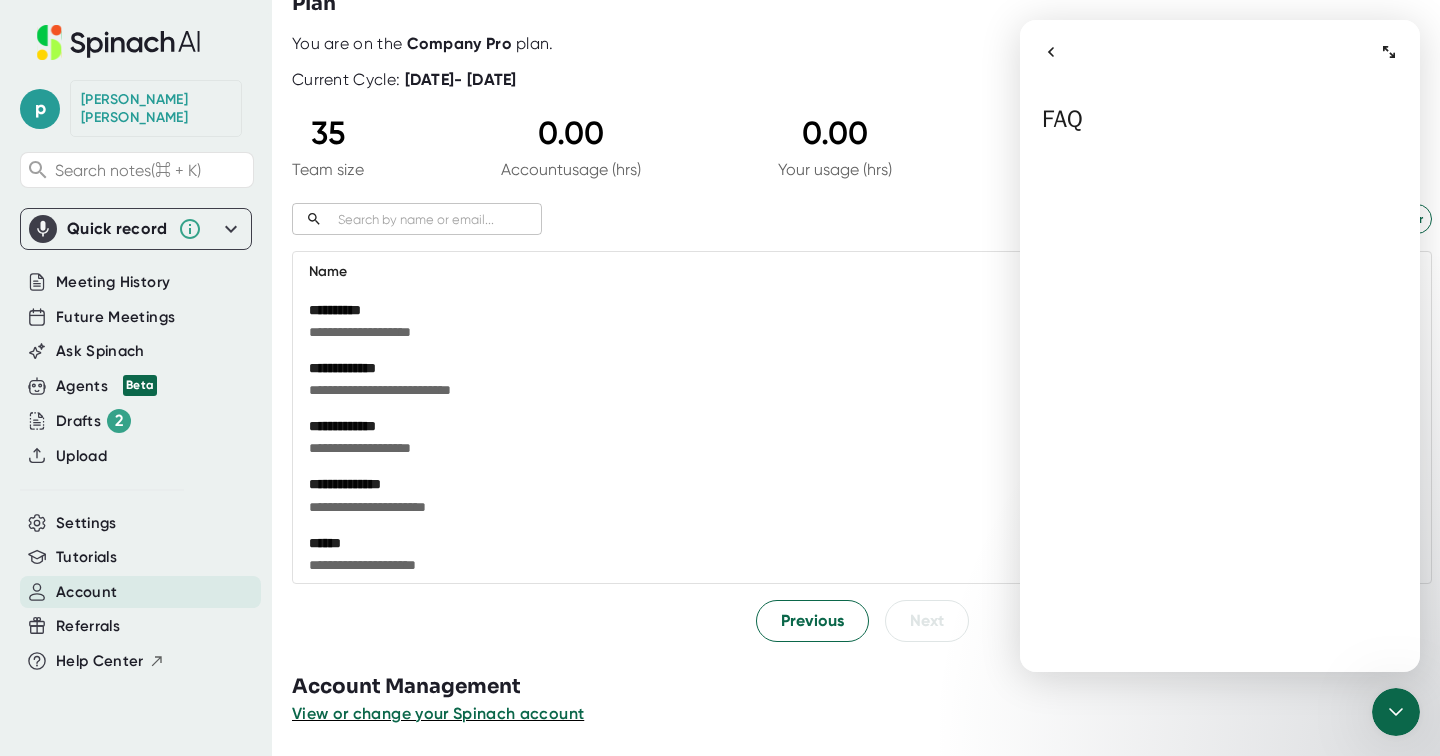 click 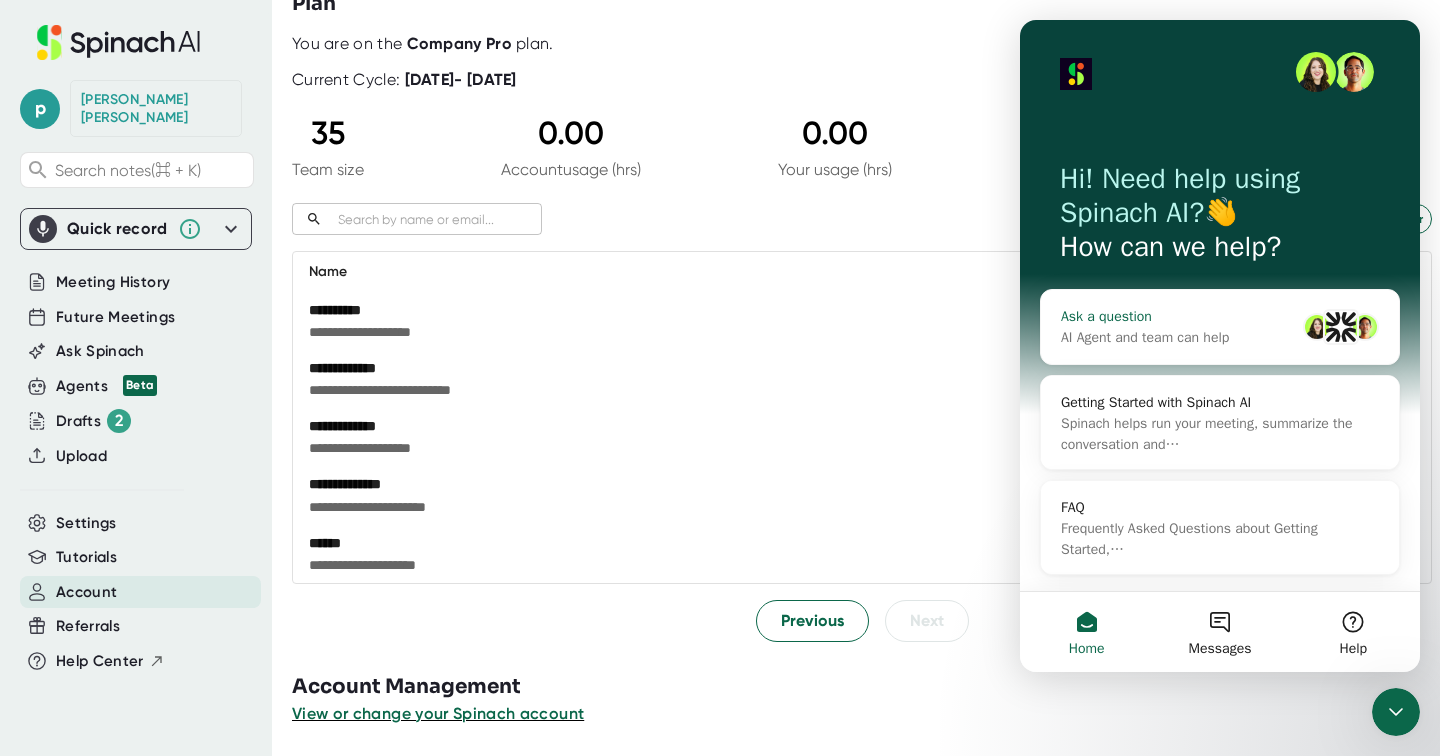 click on "AI Agent and team can help" at bounding box center (1178, 337) 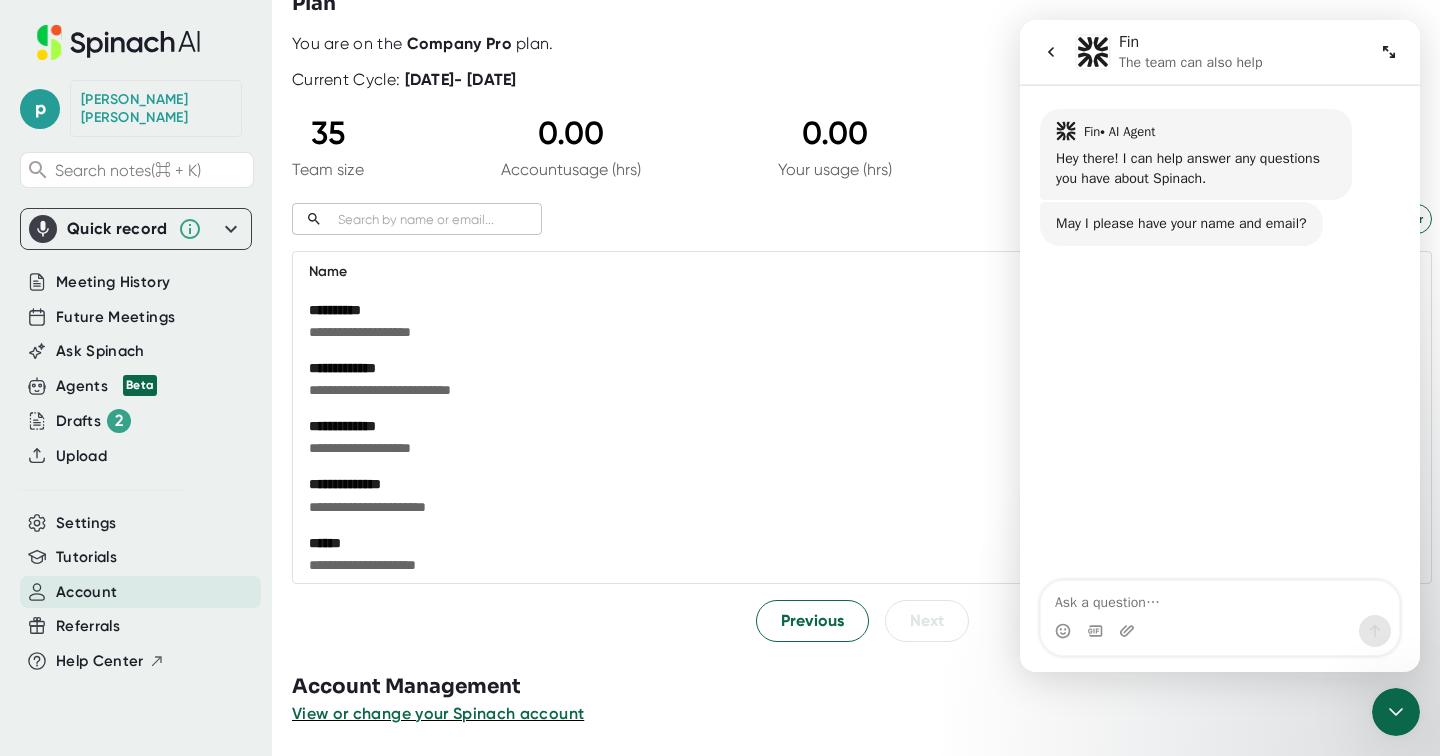 click at bounding box center [1220, 598] 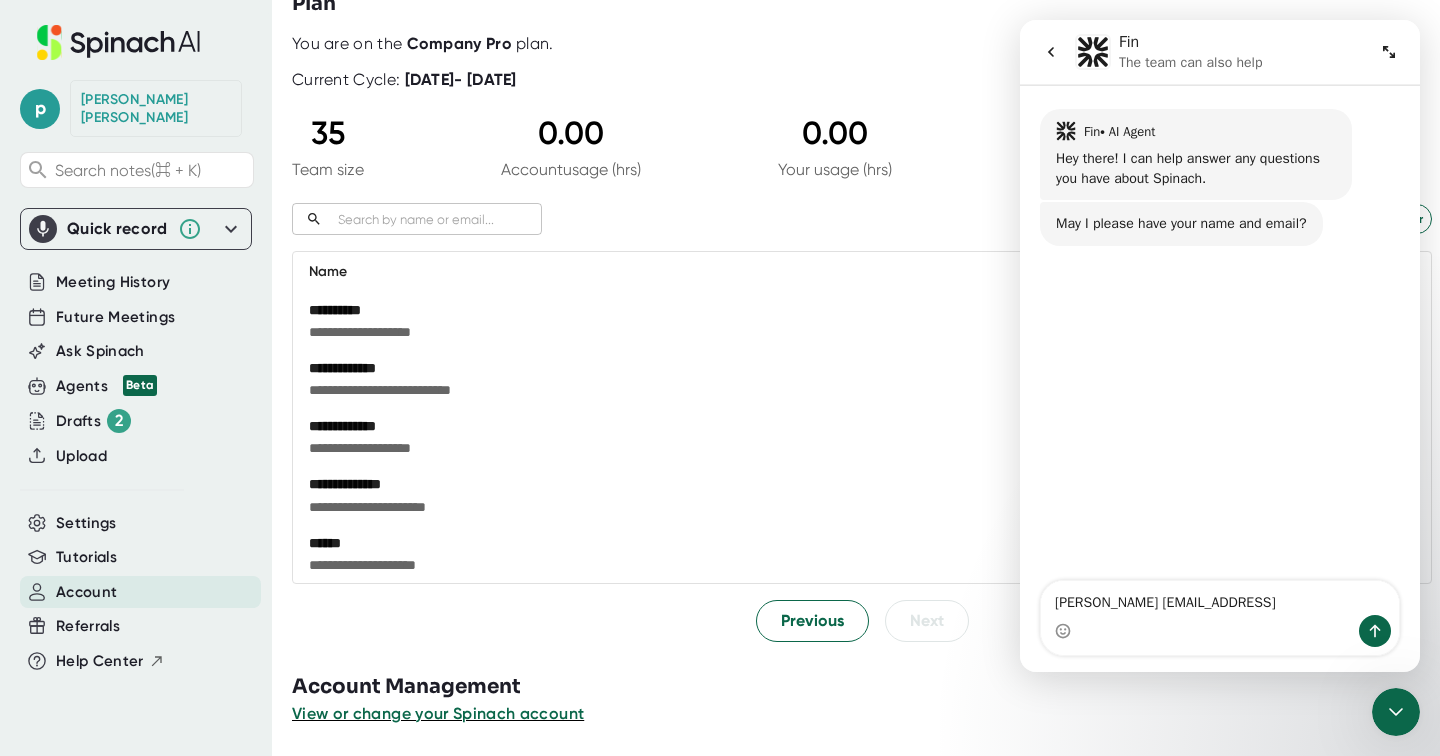 type on "Payal Patel ppatel@beyond12.org" 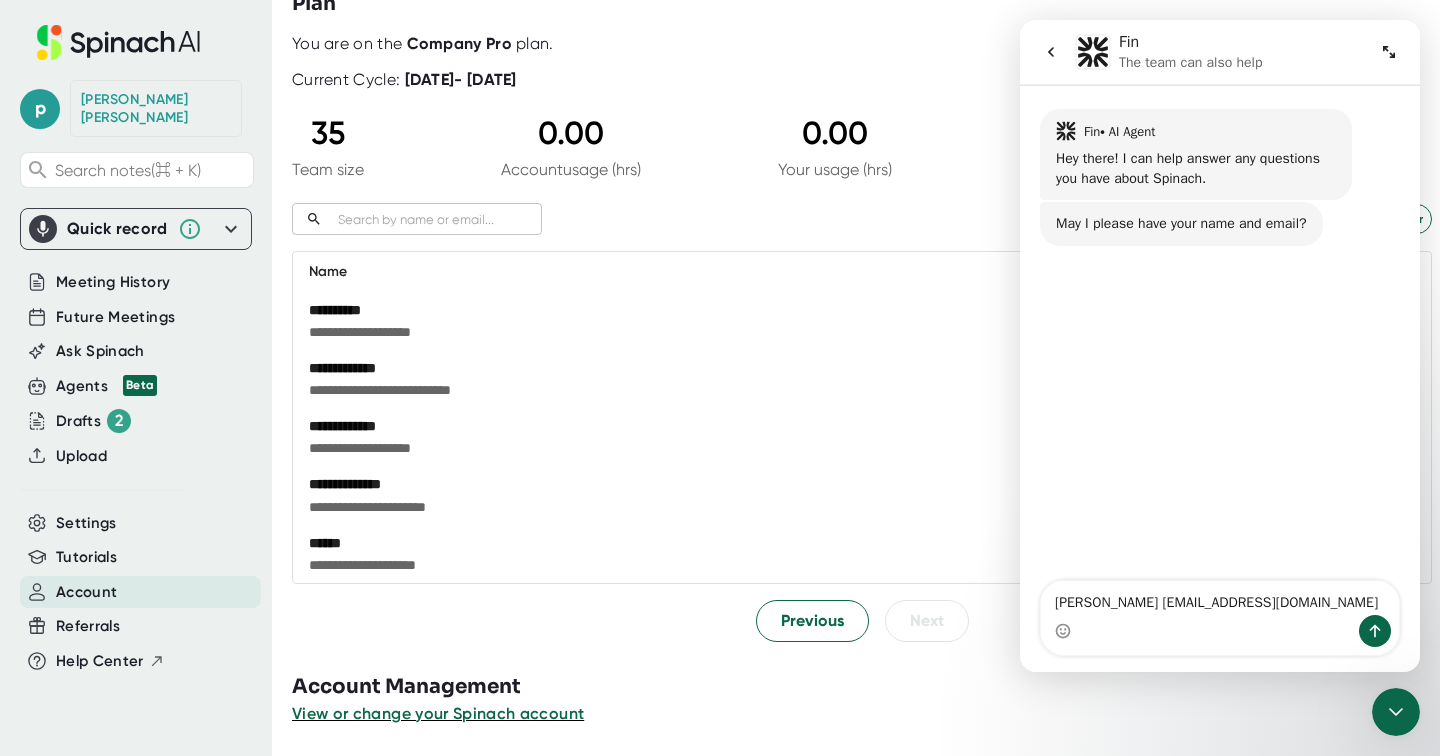 type 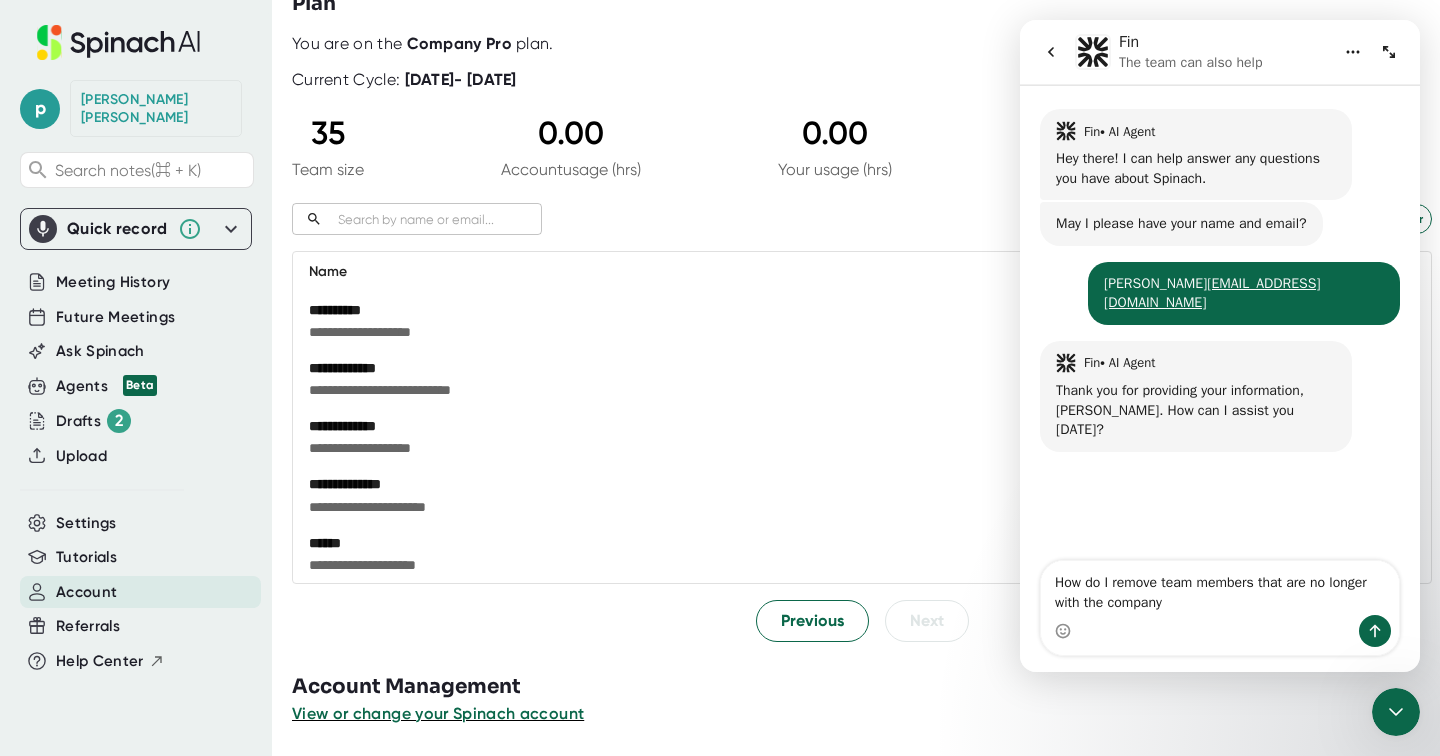 type on "How do I remove team members that are no longer with the company?" 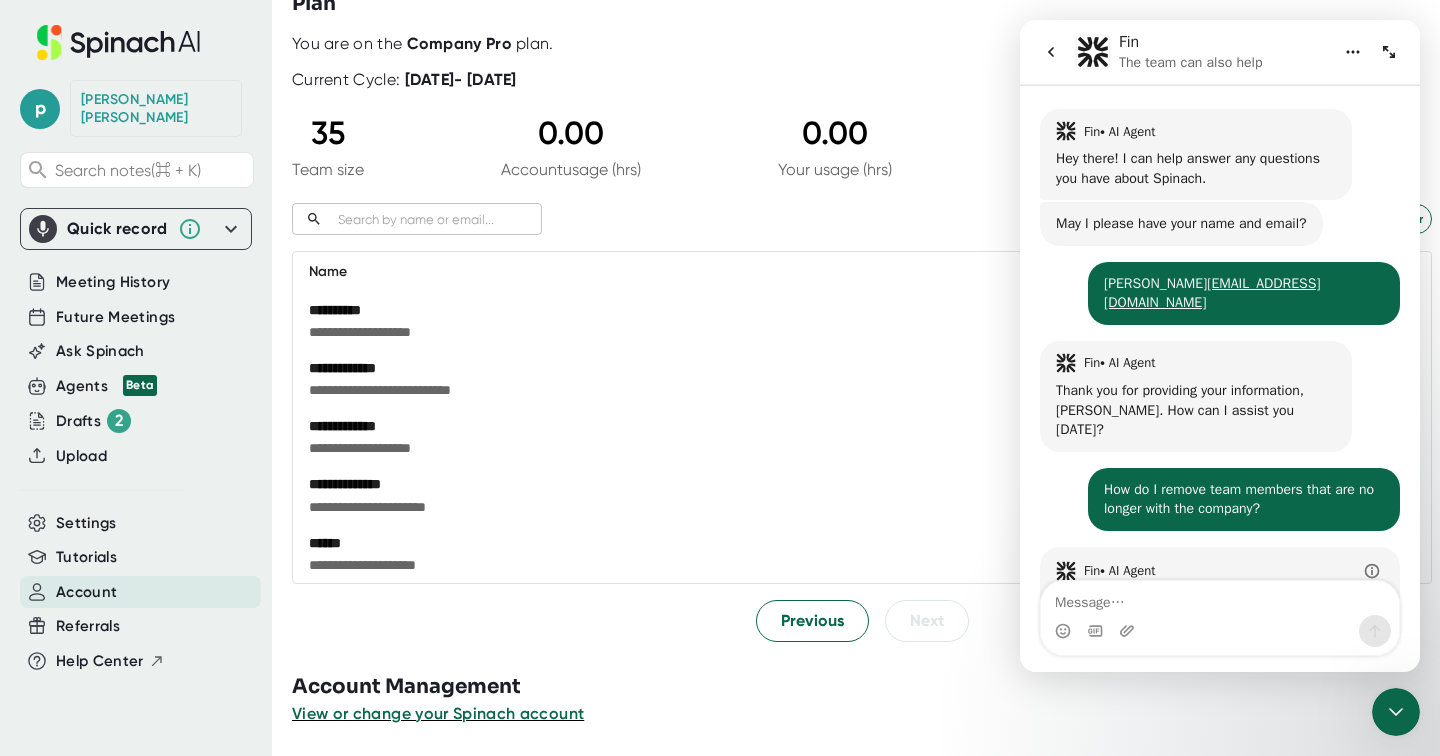 scroll, scrollTop: 3, scrollLeft: 0, axis: vertical 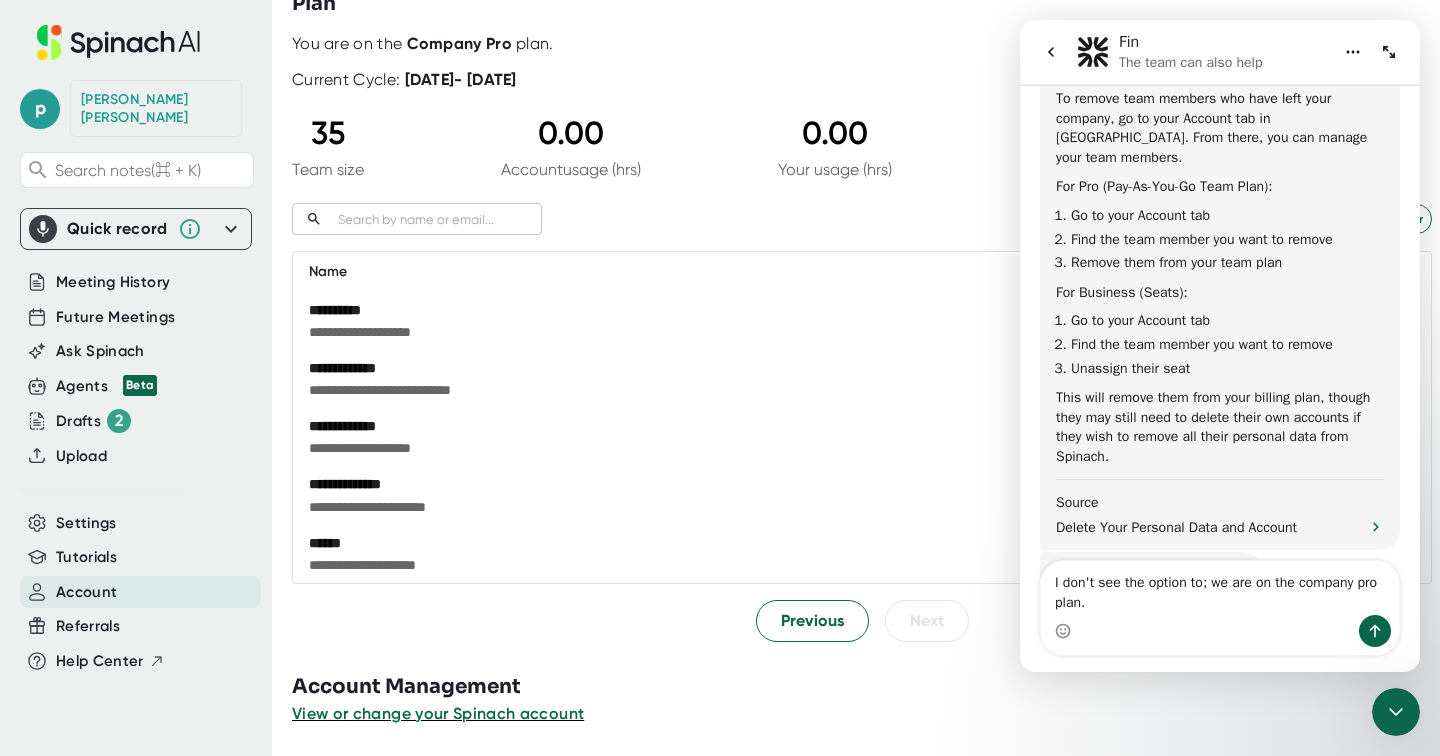 type on "I don't see the option to; we are on the company pro plan." 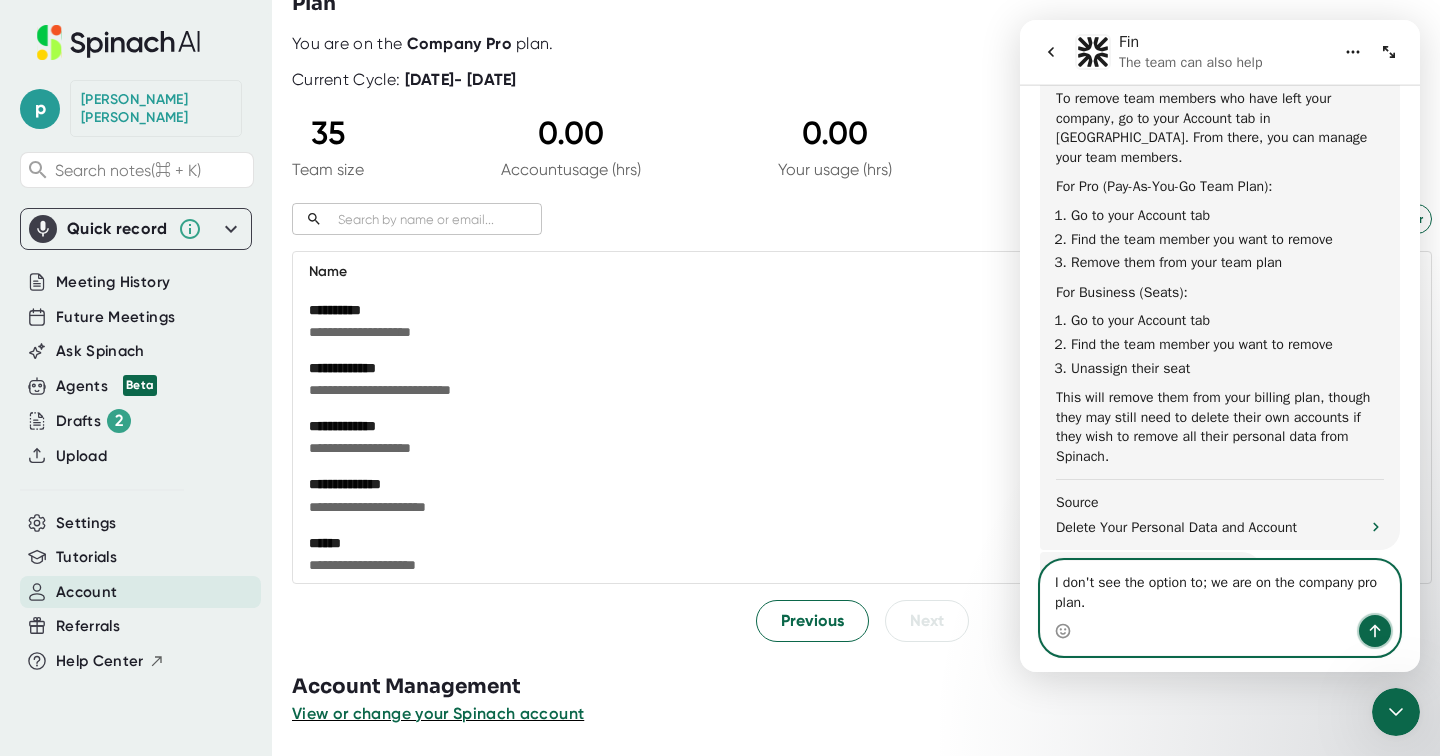 click 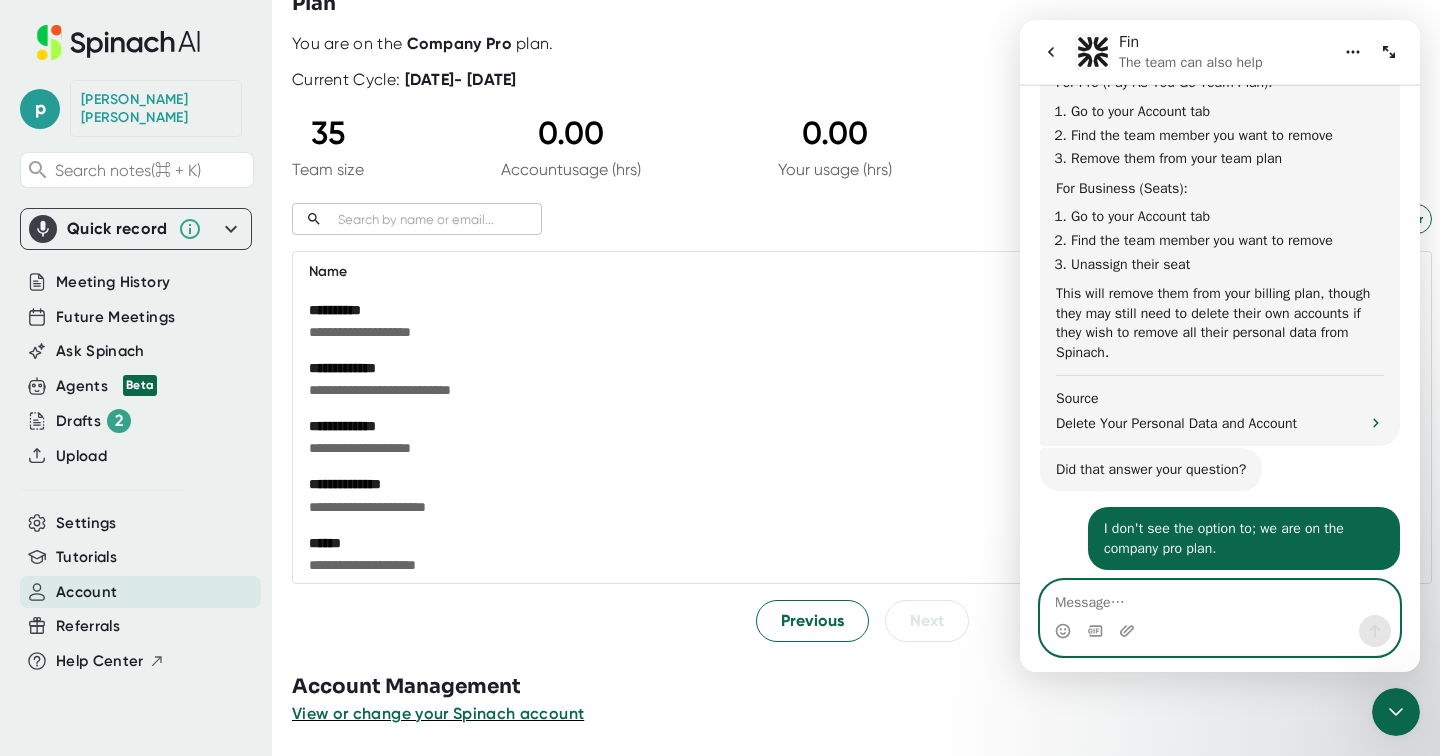 scroll, scrollTop: 623, scrollLeft: 0, axis: vertical 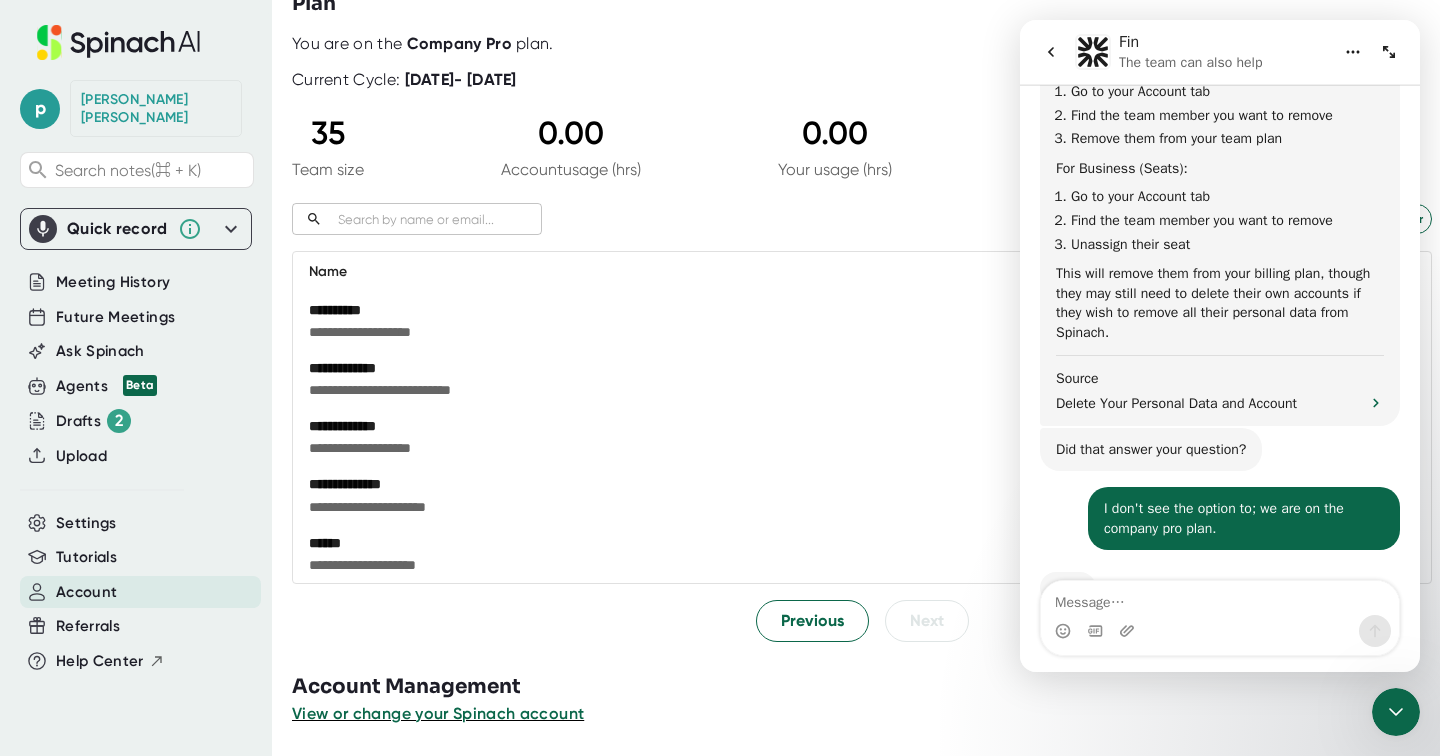 click on "**********" at bounding box center [691, 368] 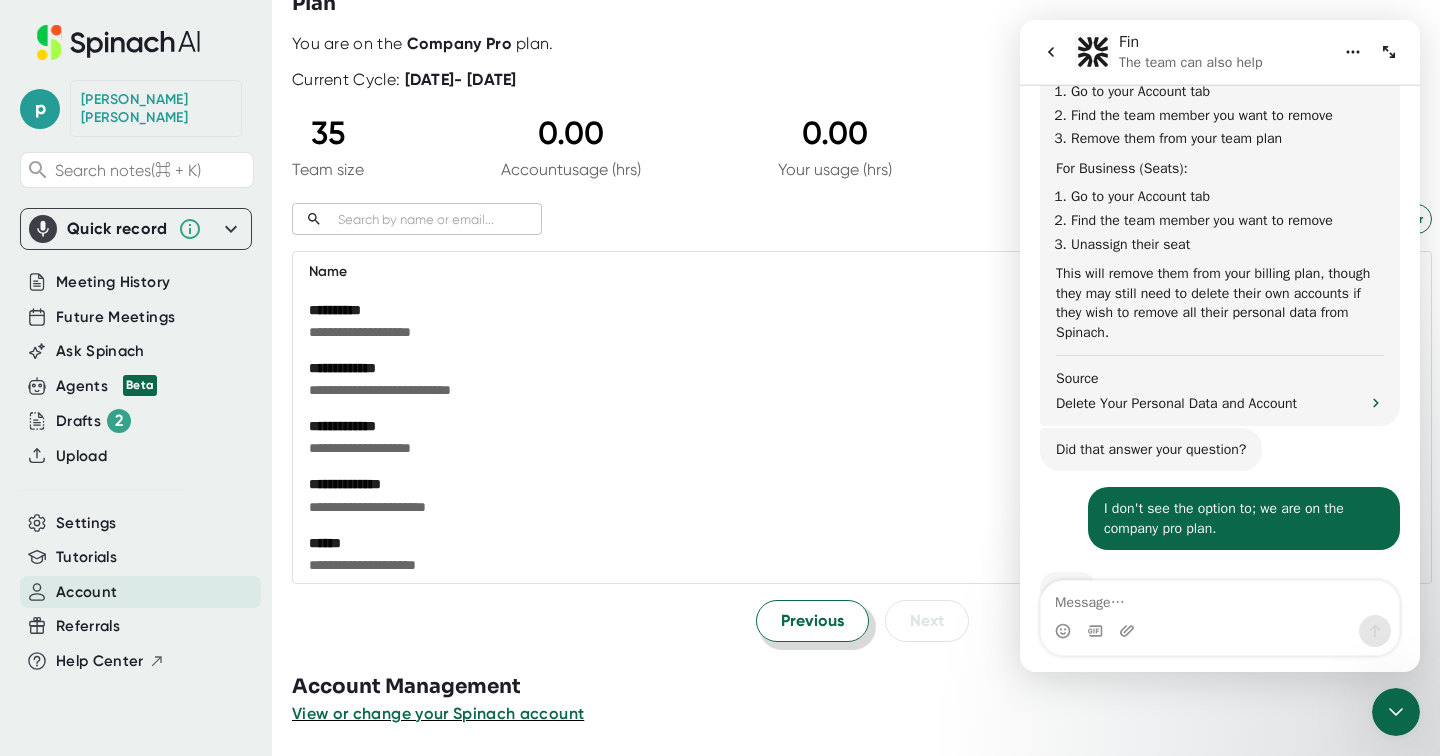 click on "Previous" at bounding box center [812, 621] 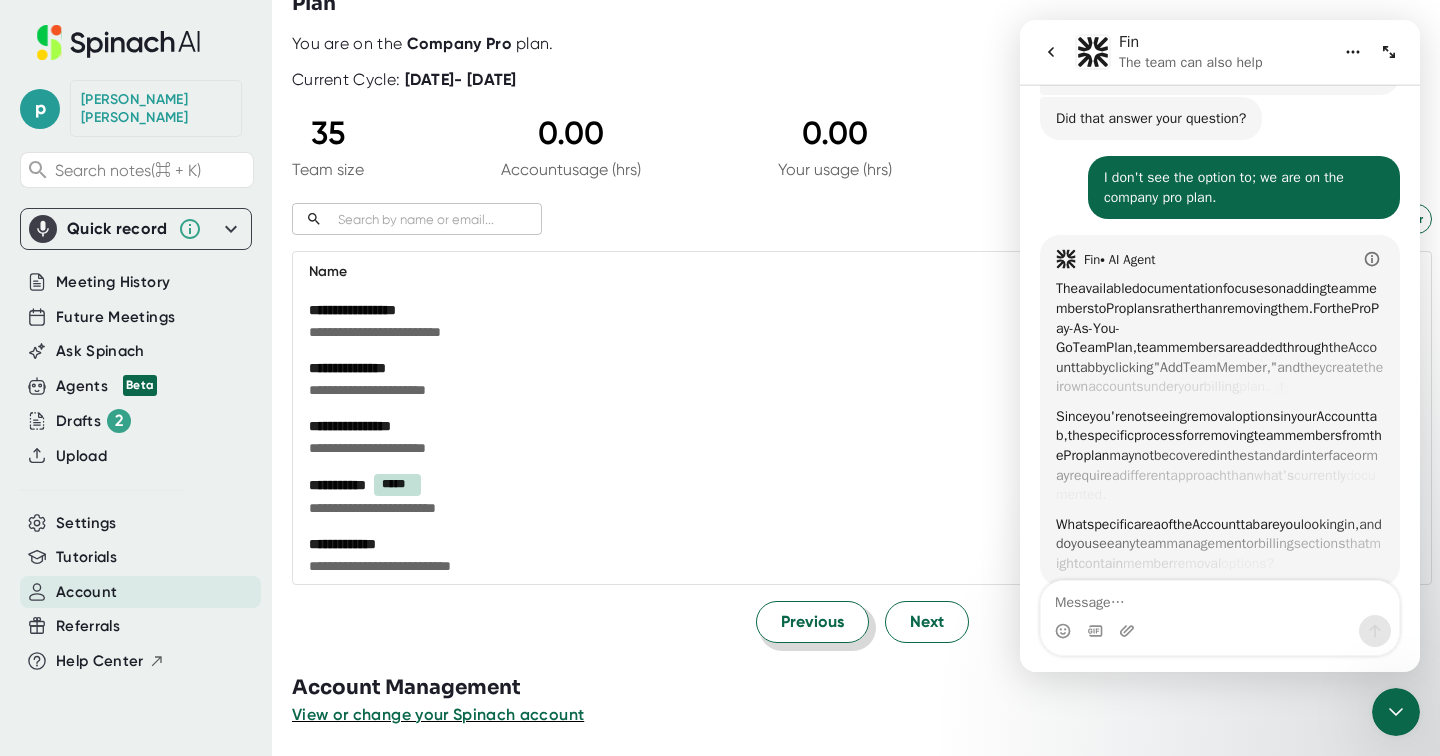 scroll, scrollTop: 964, scrollLeft: 0, axis: vertical 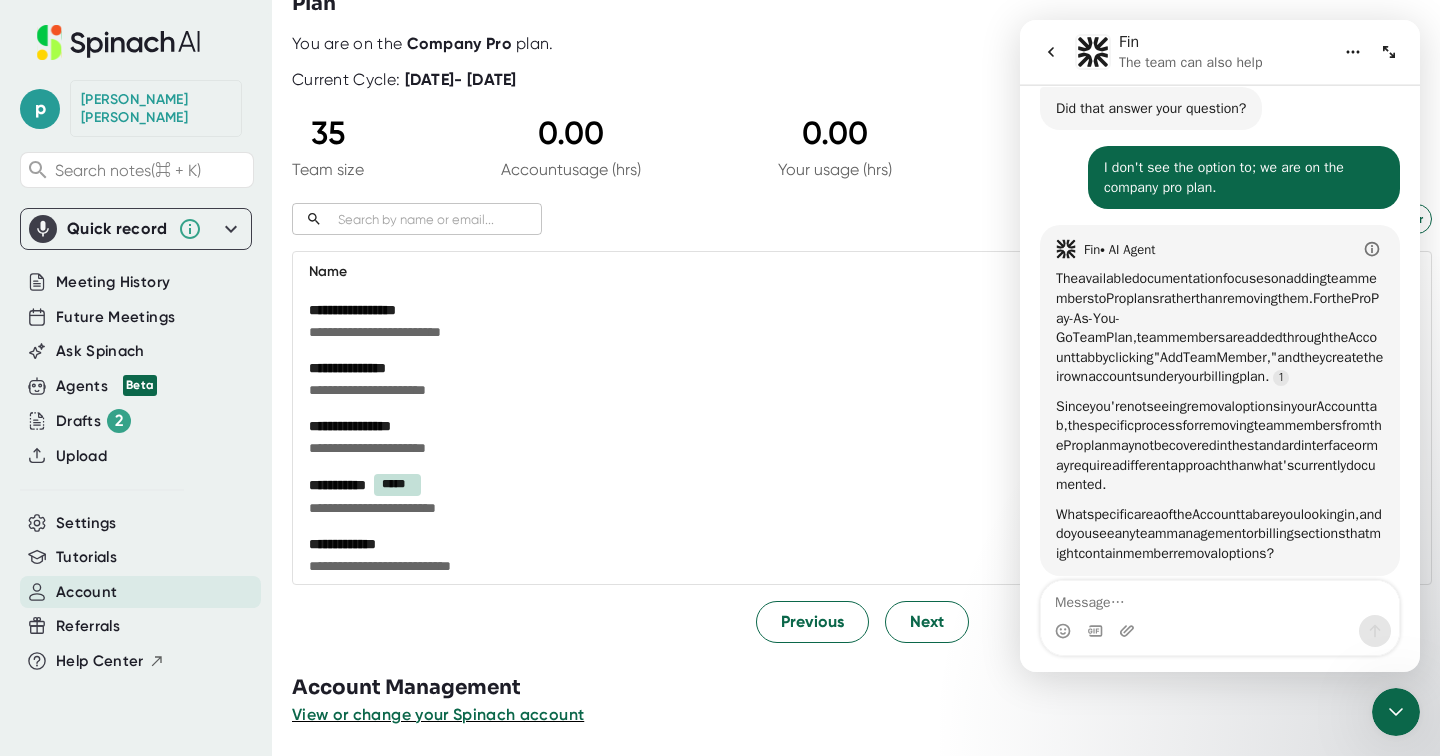 drag, startPoint x: 1092, startPoint y: 259, endPoint x: 1360, endPoint y: 327, distance: 276.4923 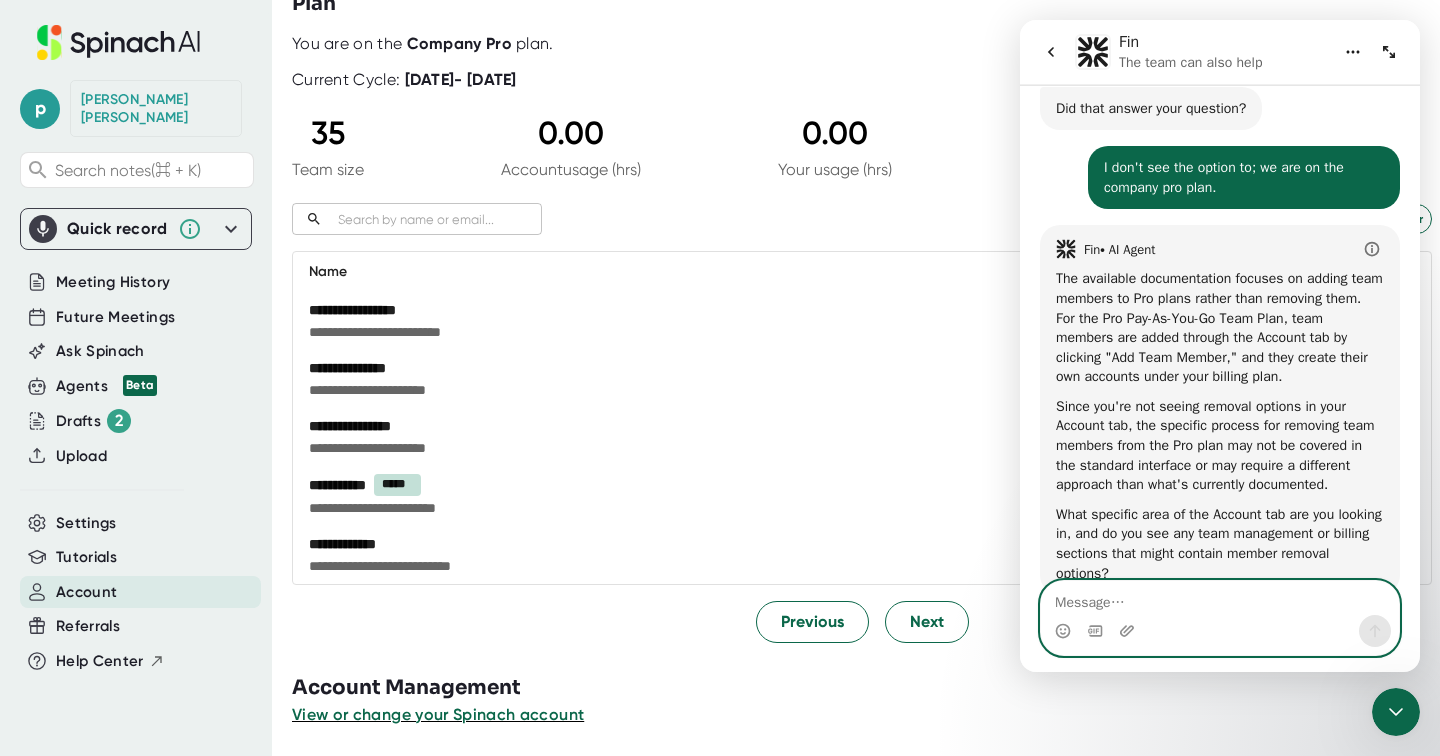 click at bounding box center [1220, 598] 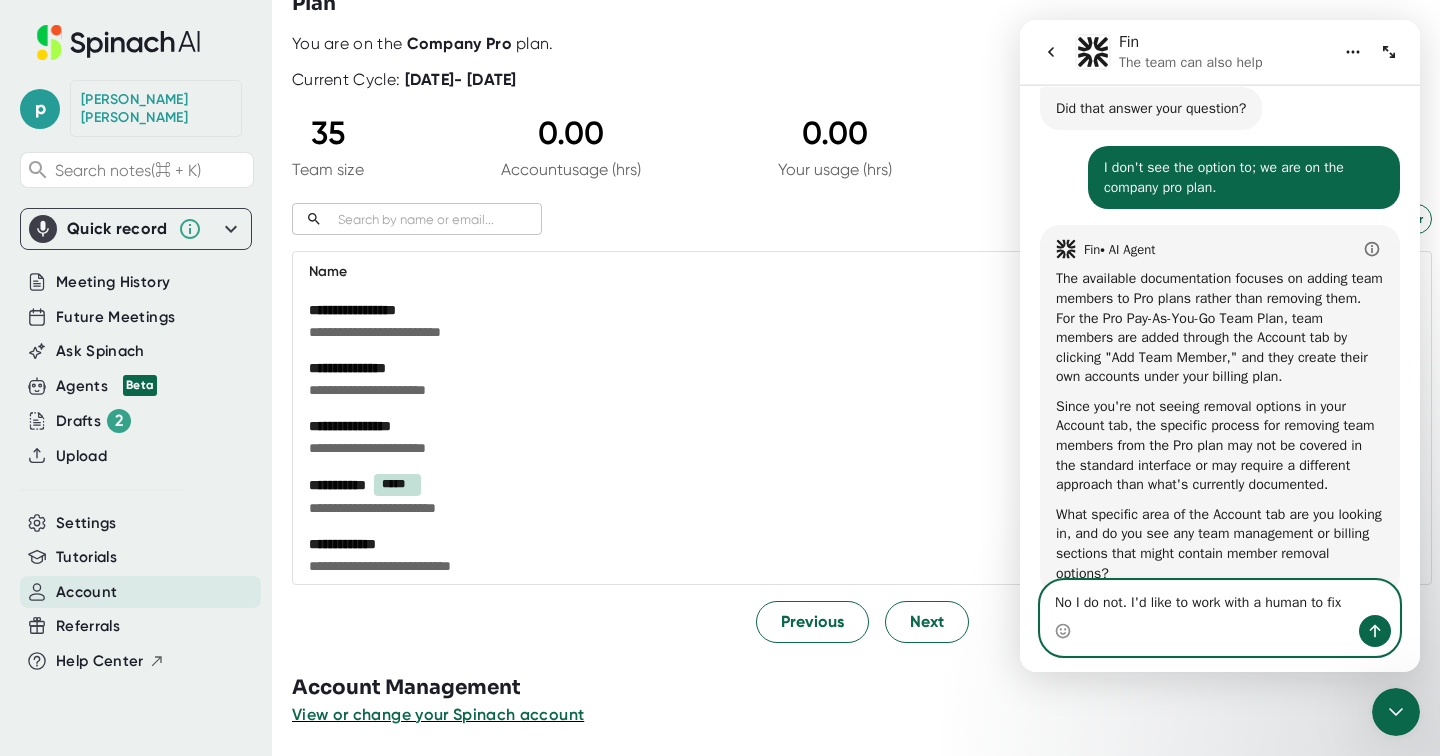 type on "No I do not. I'd like to work with a human to fix." 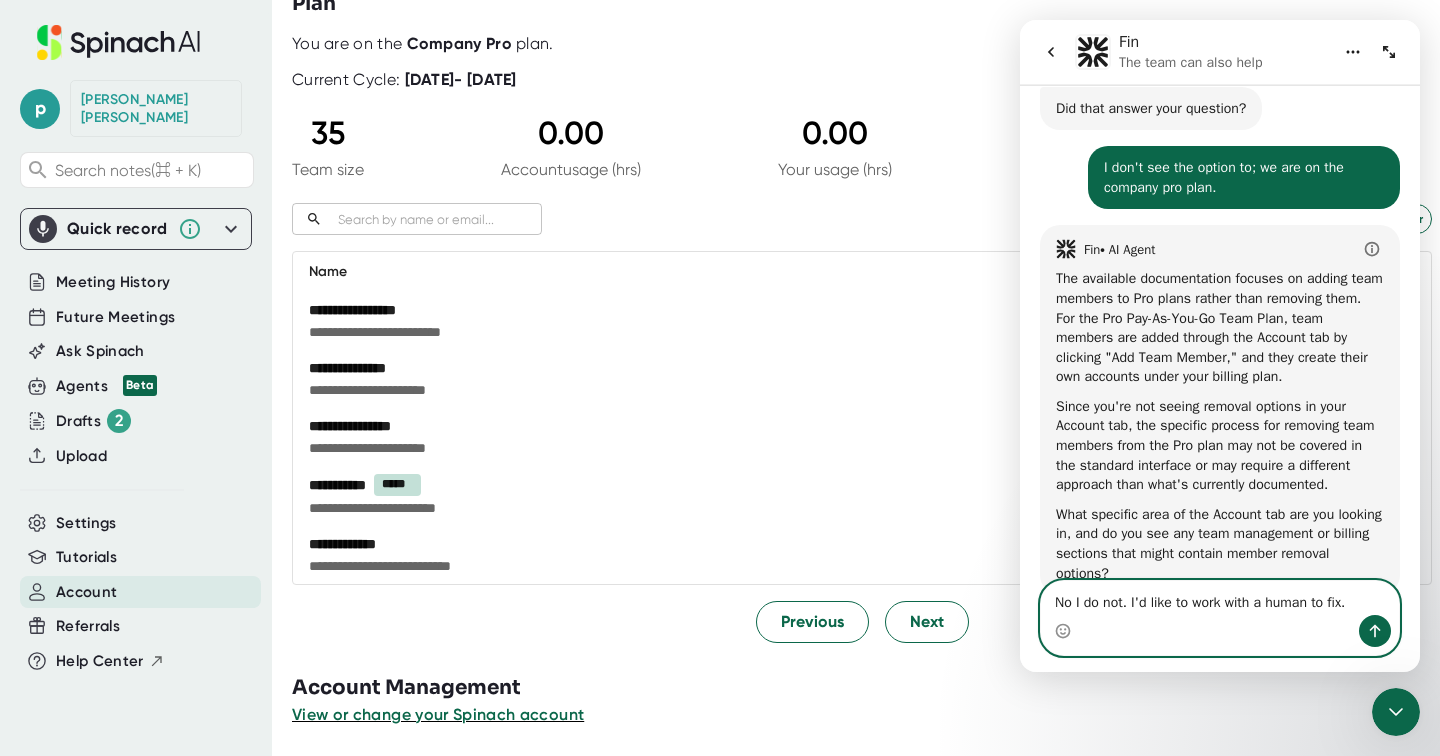 type 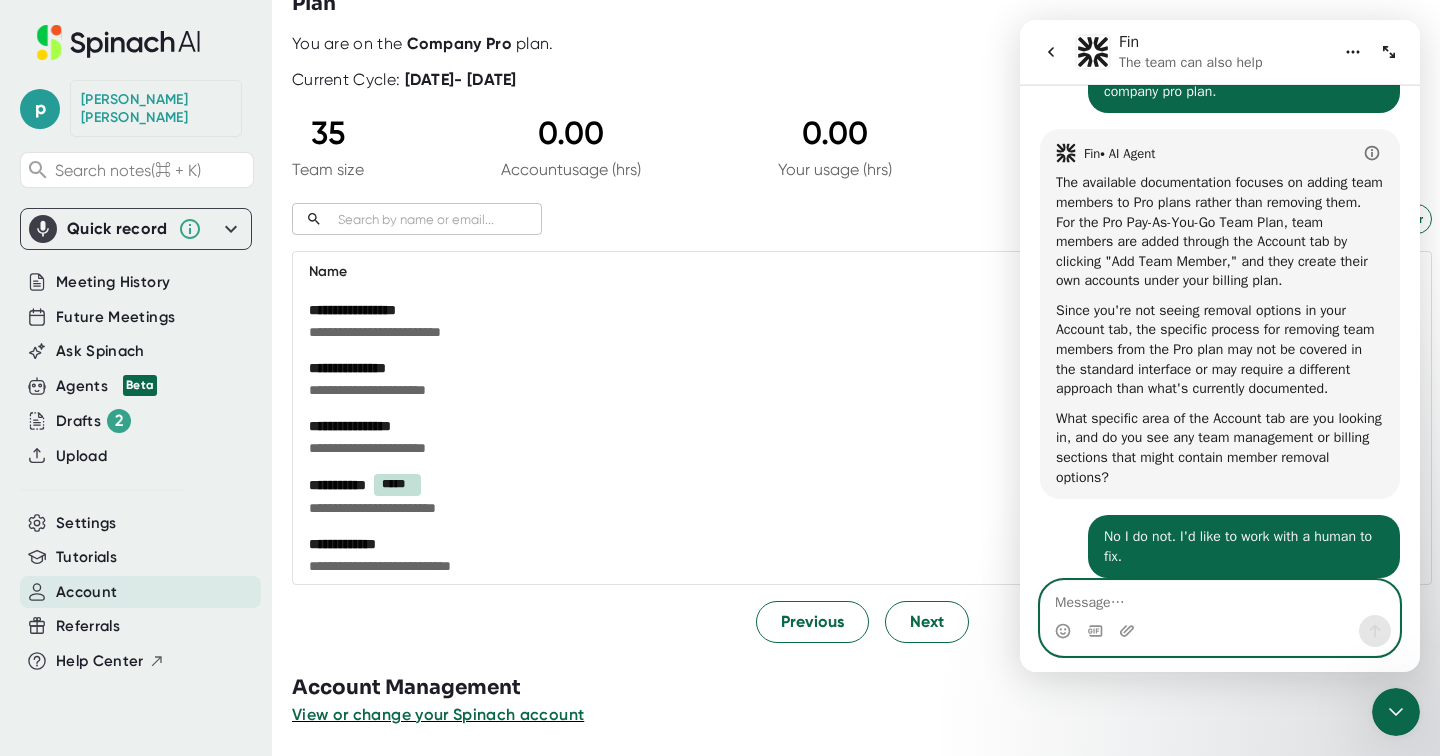 scroll, scrollTop: 1108, scrollLeft: 0, axis: vertical 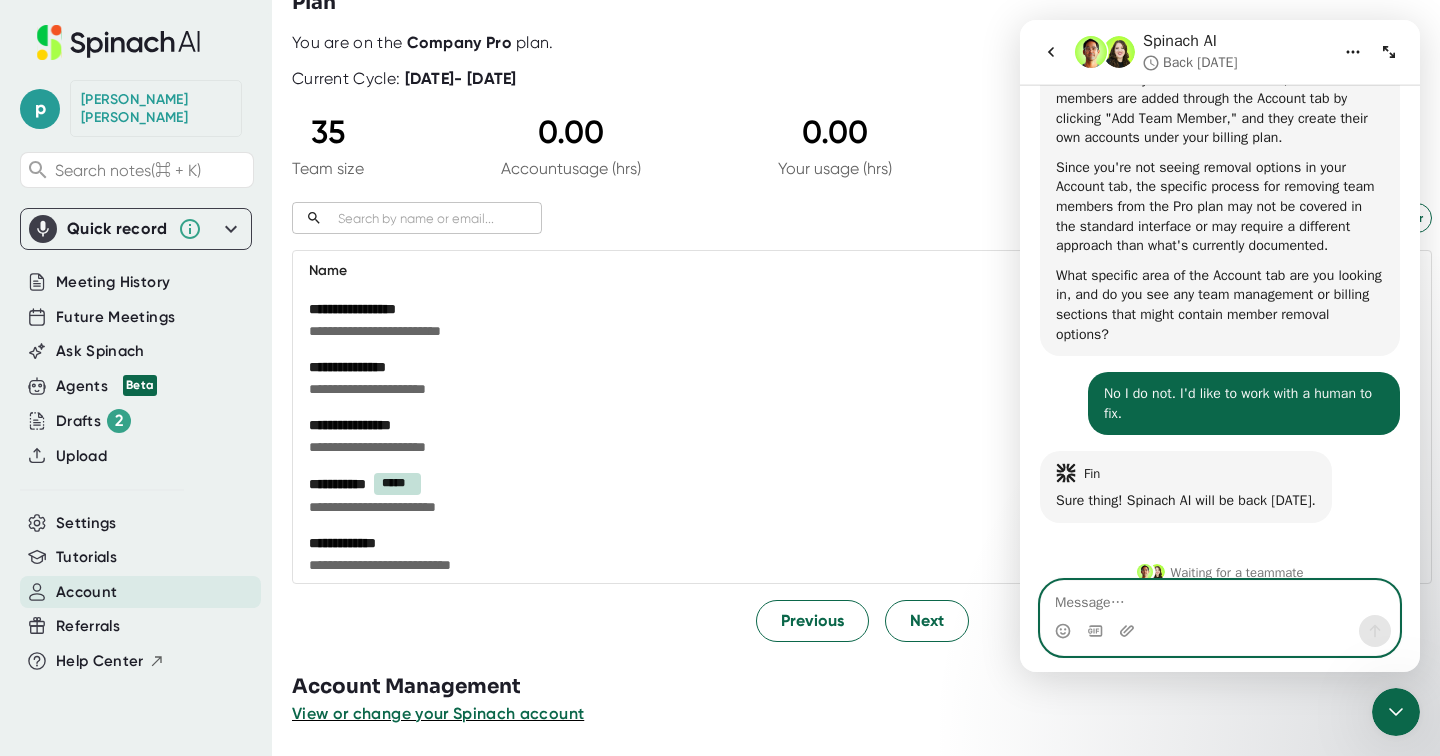 click at bounding box center (1220, 598) 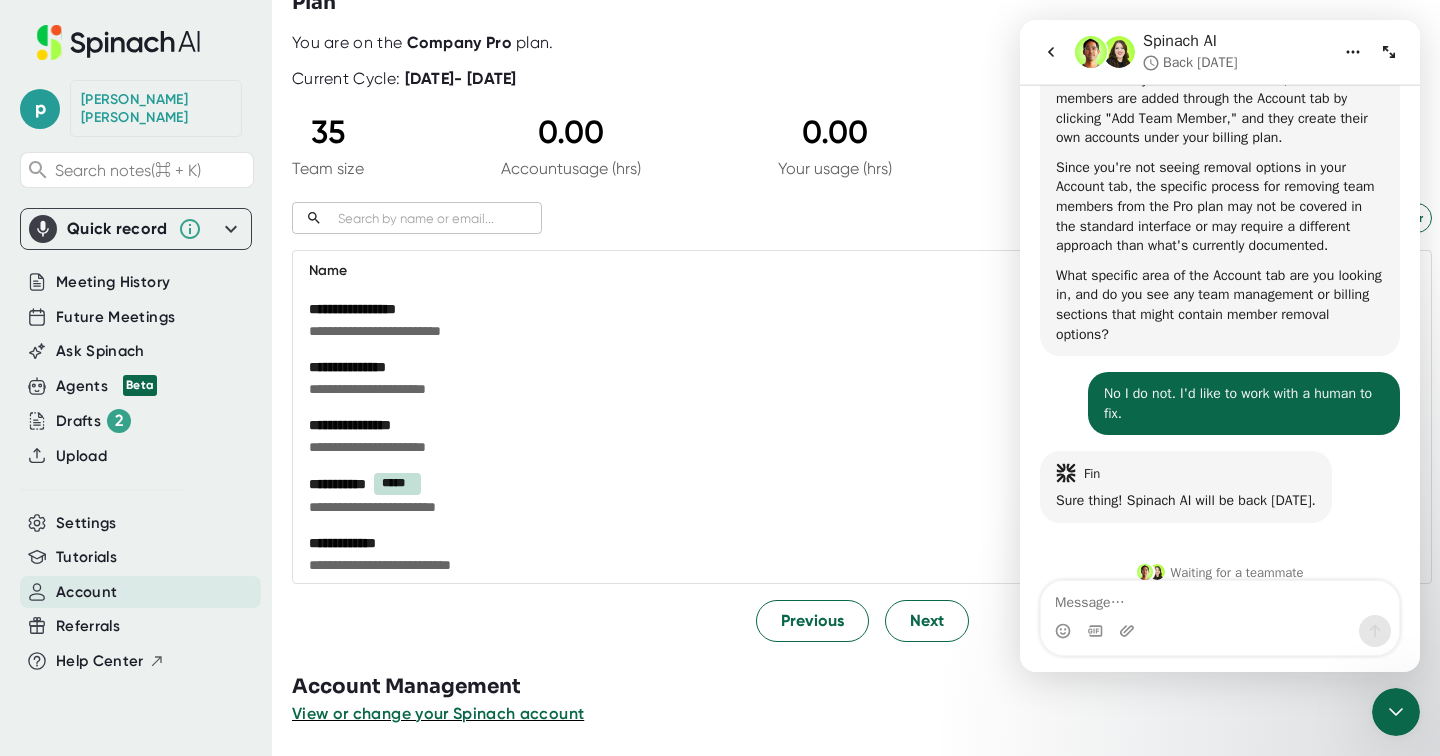 click 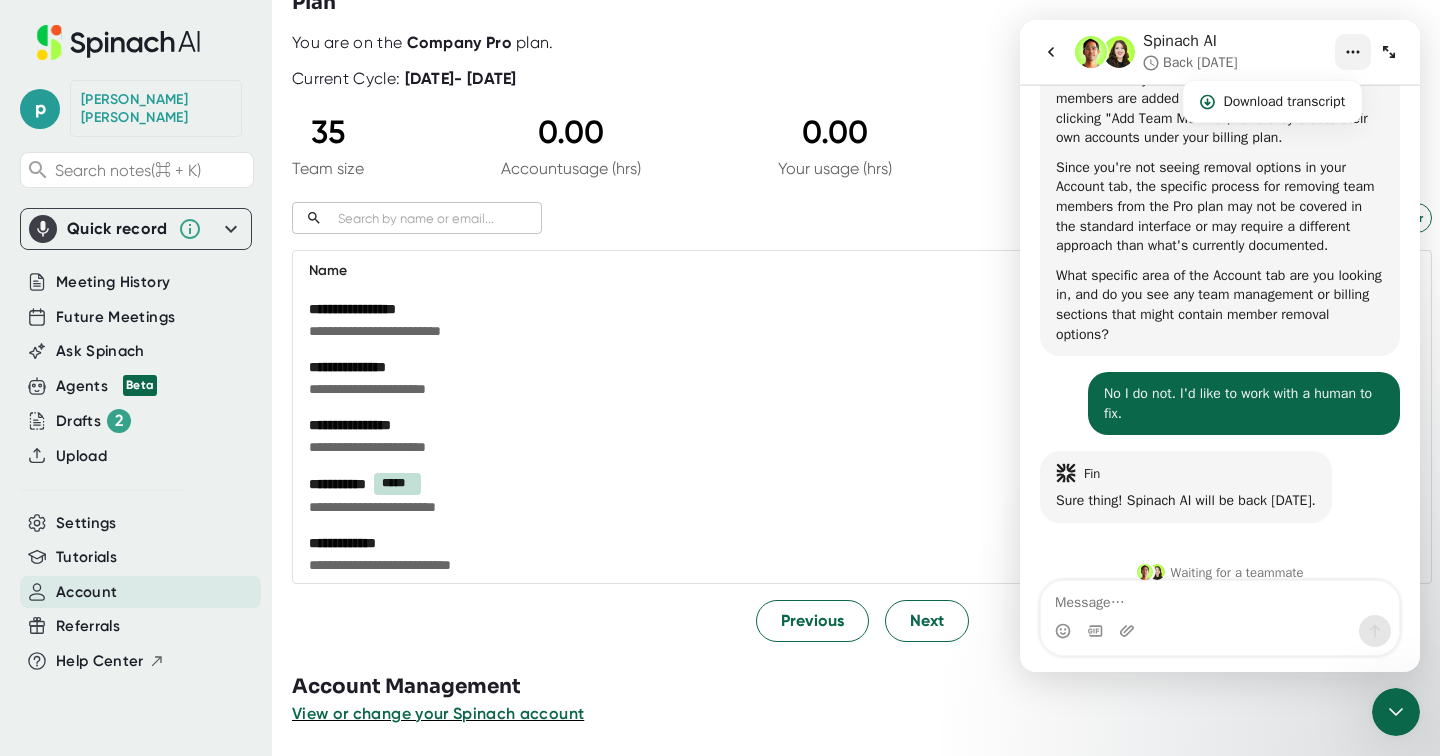 click 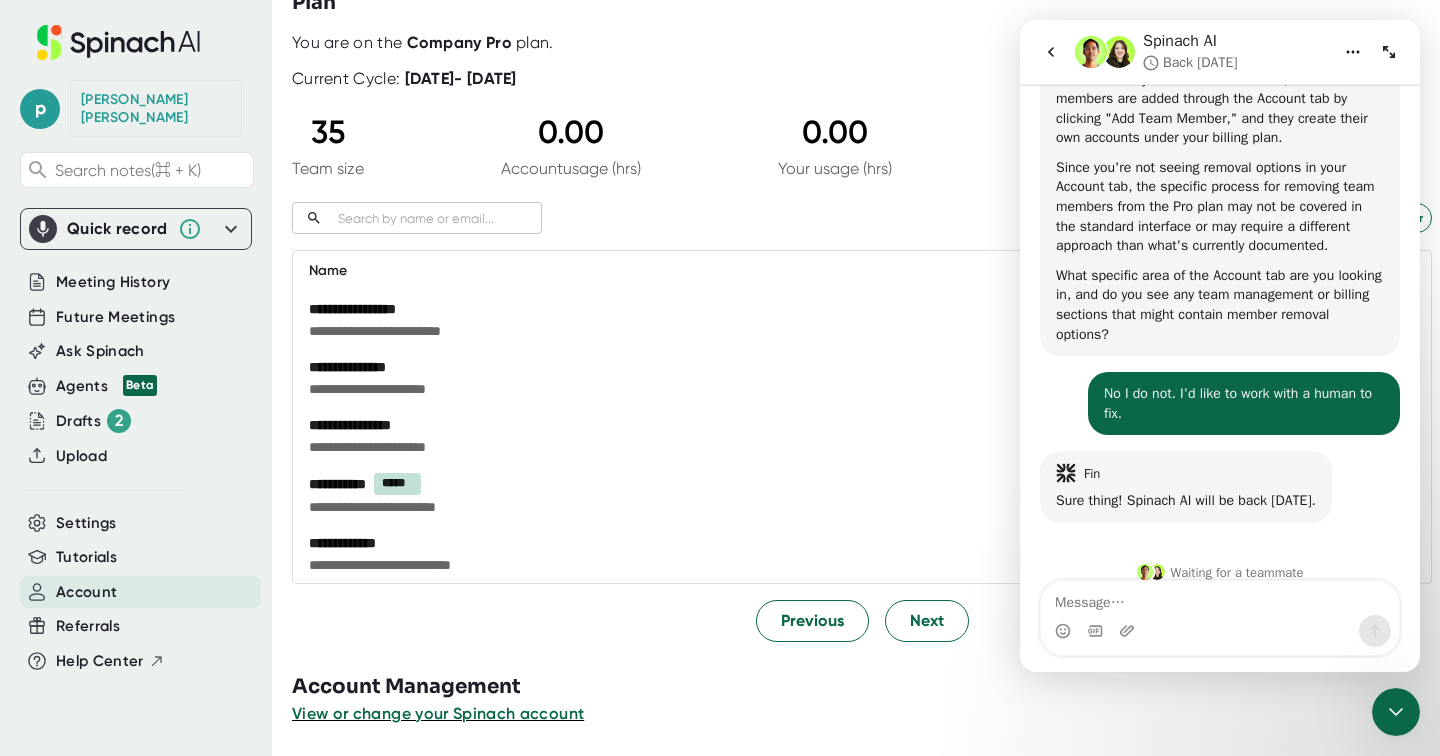 click 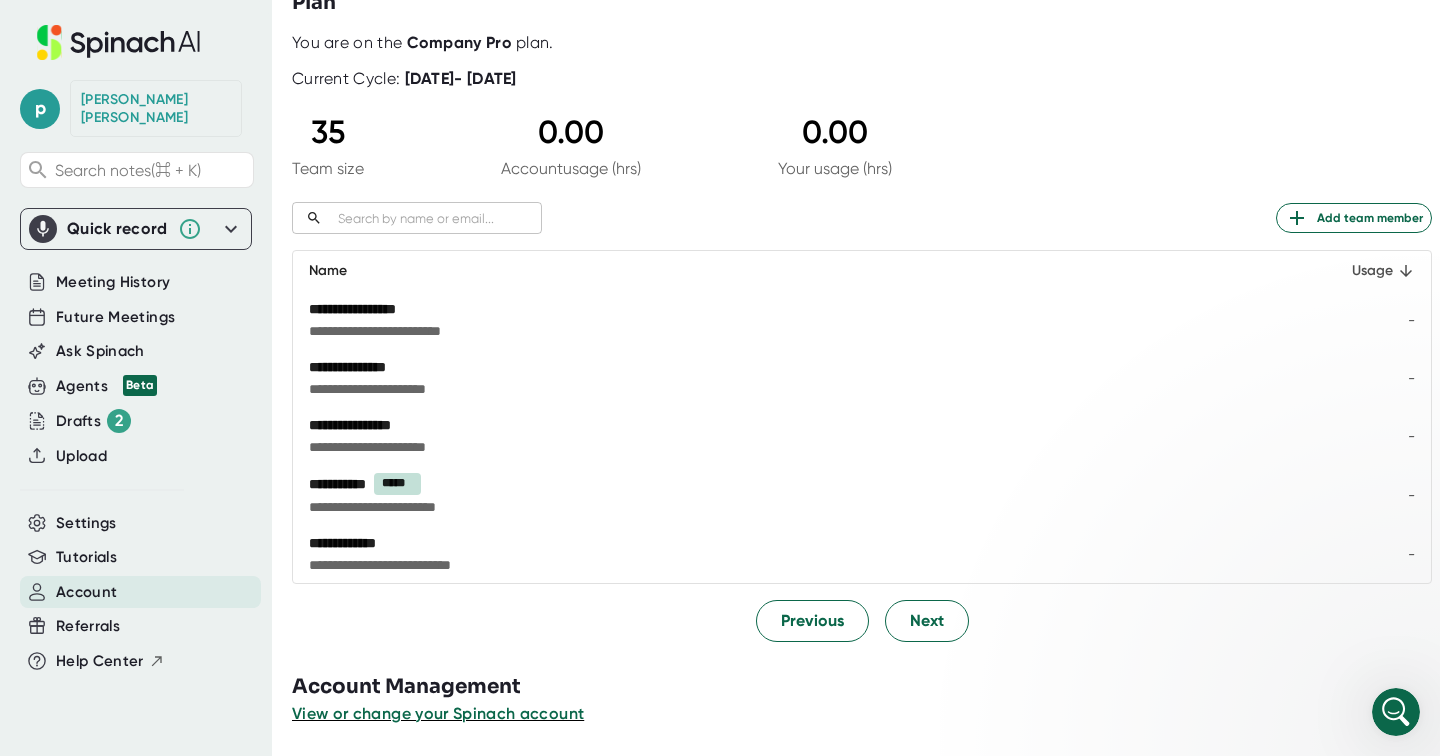 scroll, scrollTop: 0, scrollLeft: 0, axis: both 